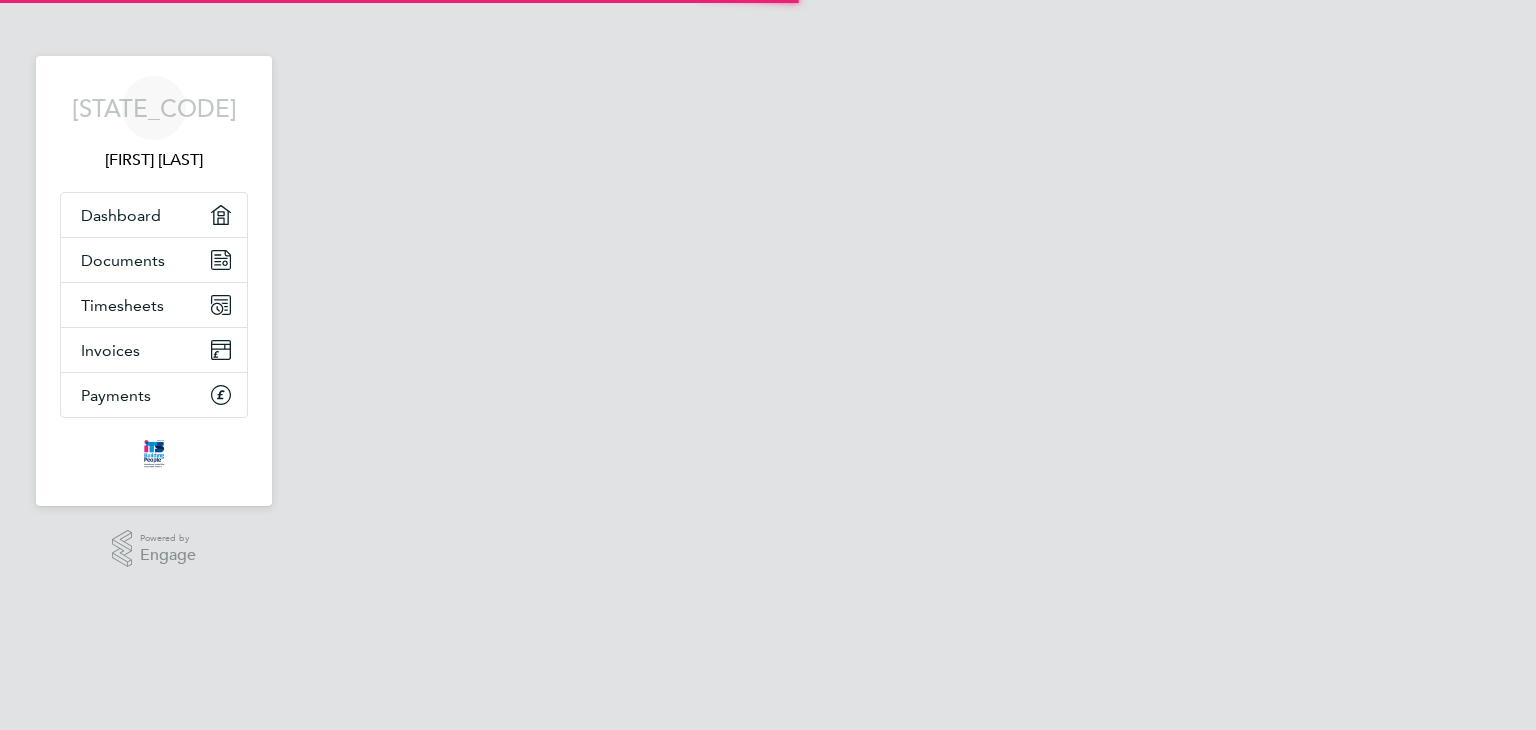 scroll, scrollTop: 0, scrollLeft: 0, axis: both 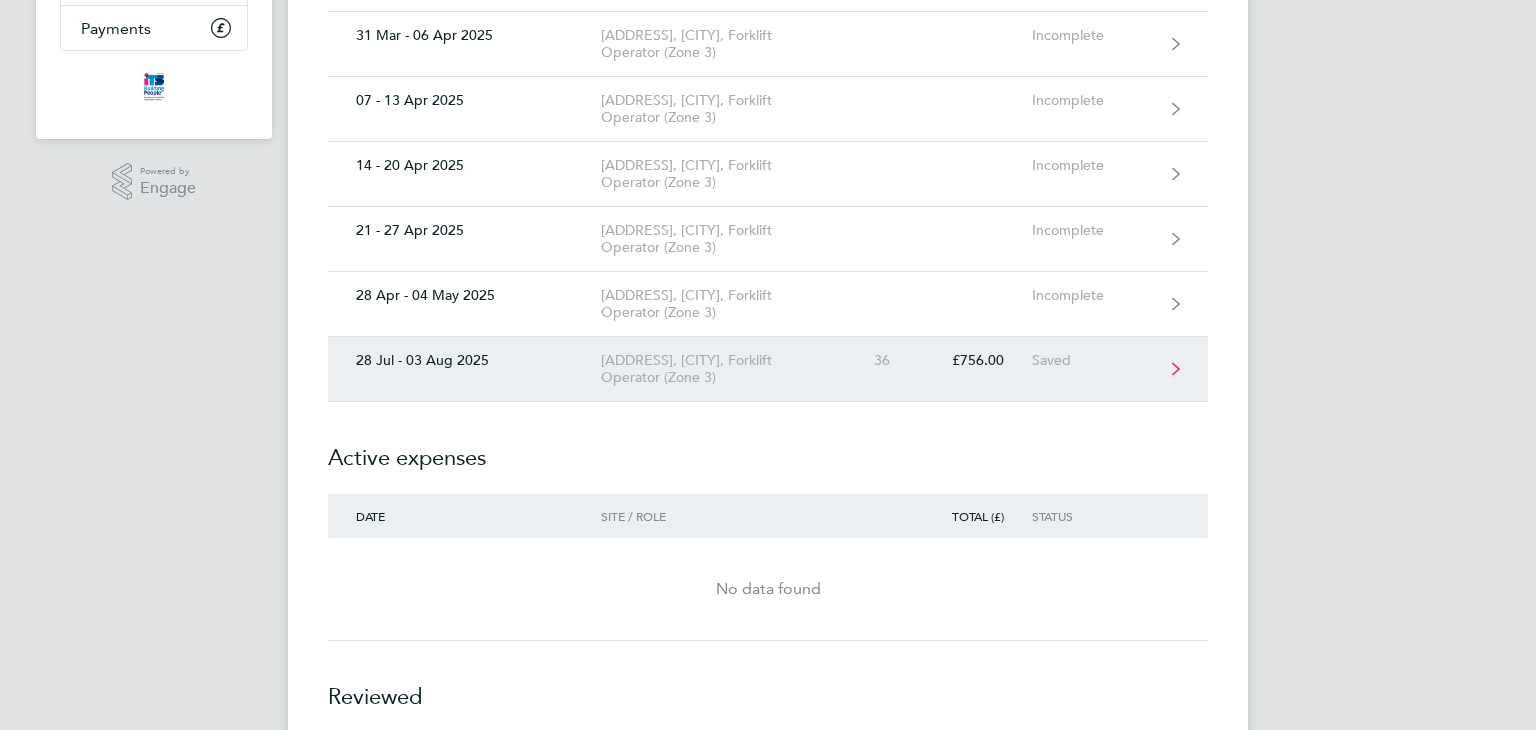click on "[DATE] - [DATE]  [ADDRESS], [CITY], Forklift Operator (Zone 3)  36   [PRICE]   Saved" 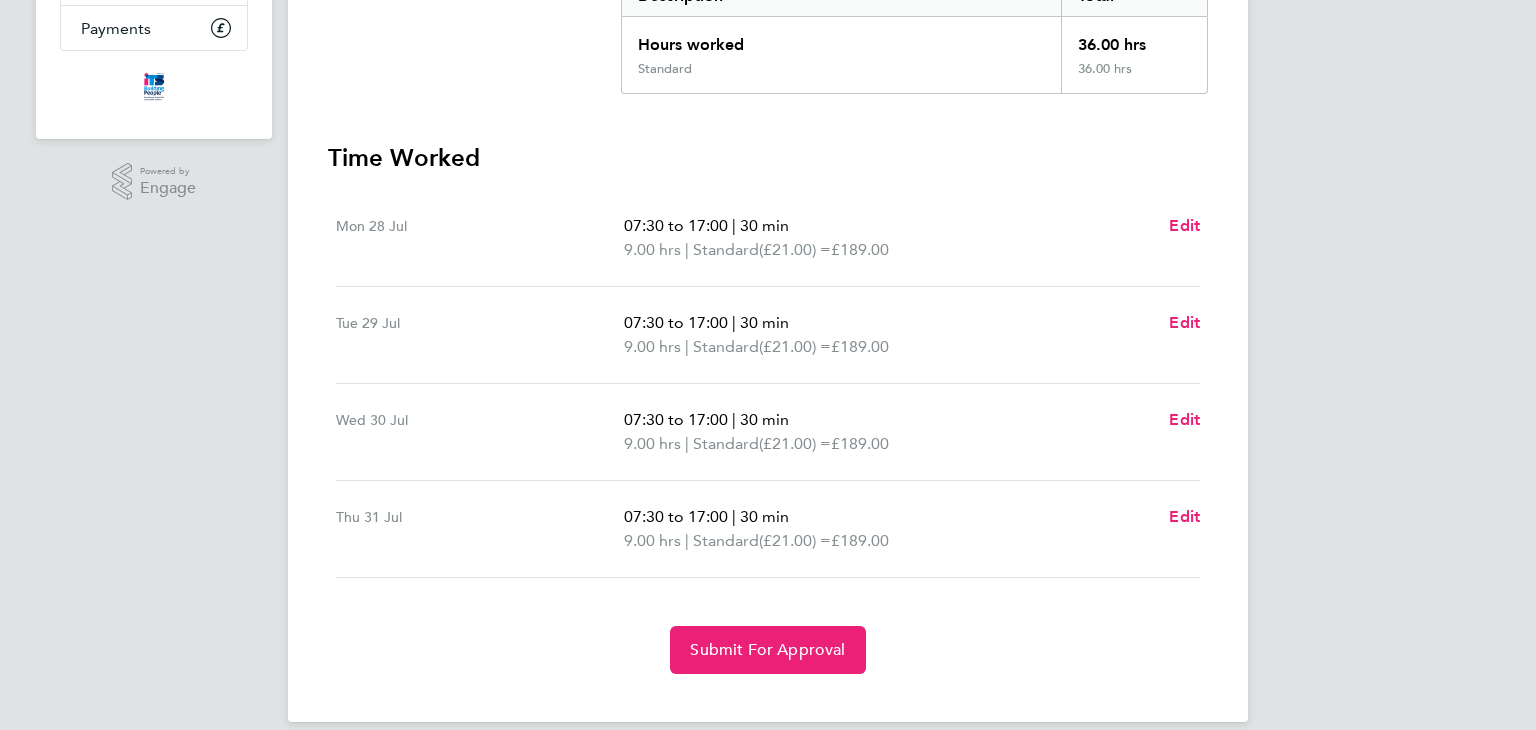 scroll, scrollTop: 370, scrollLeft: 0, axis: vertical 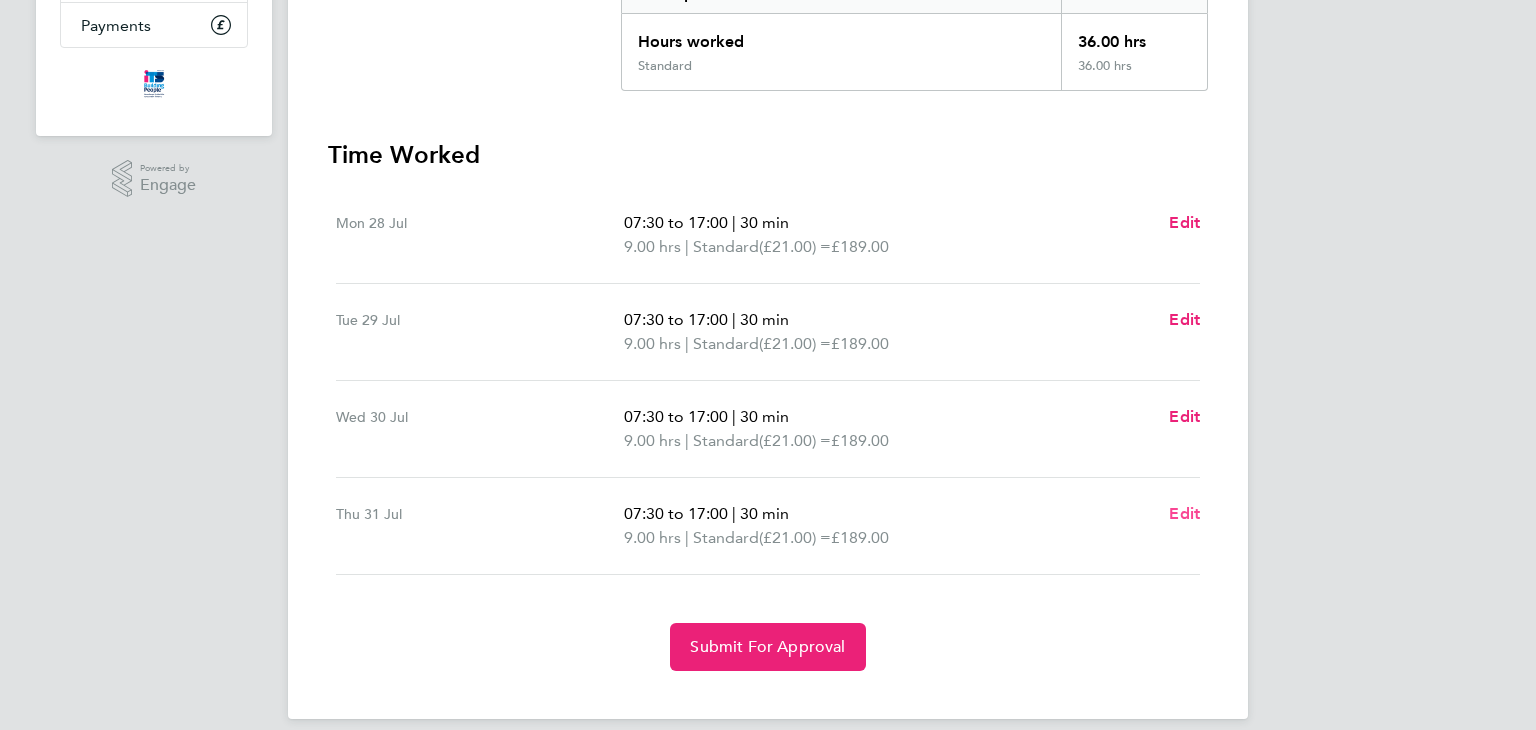 click on "Edit" at bounding box center (1184, 513) 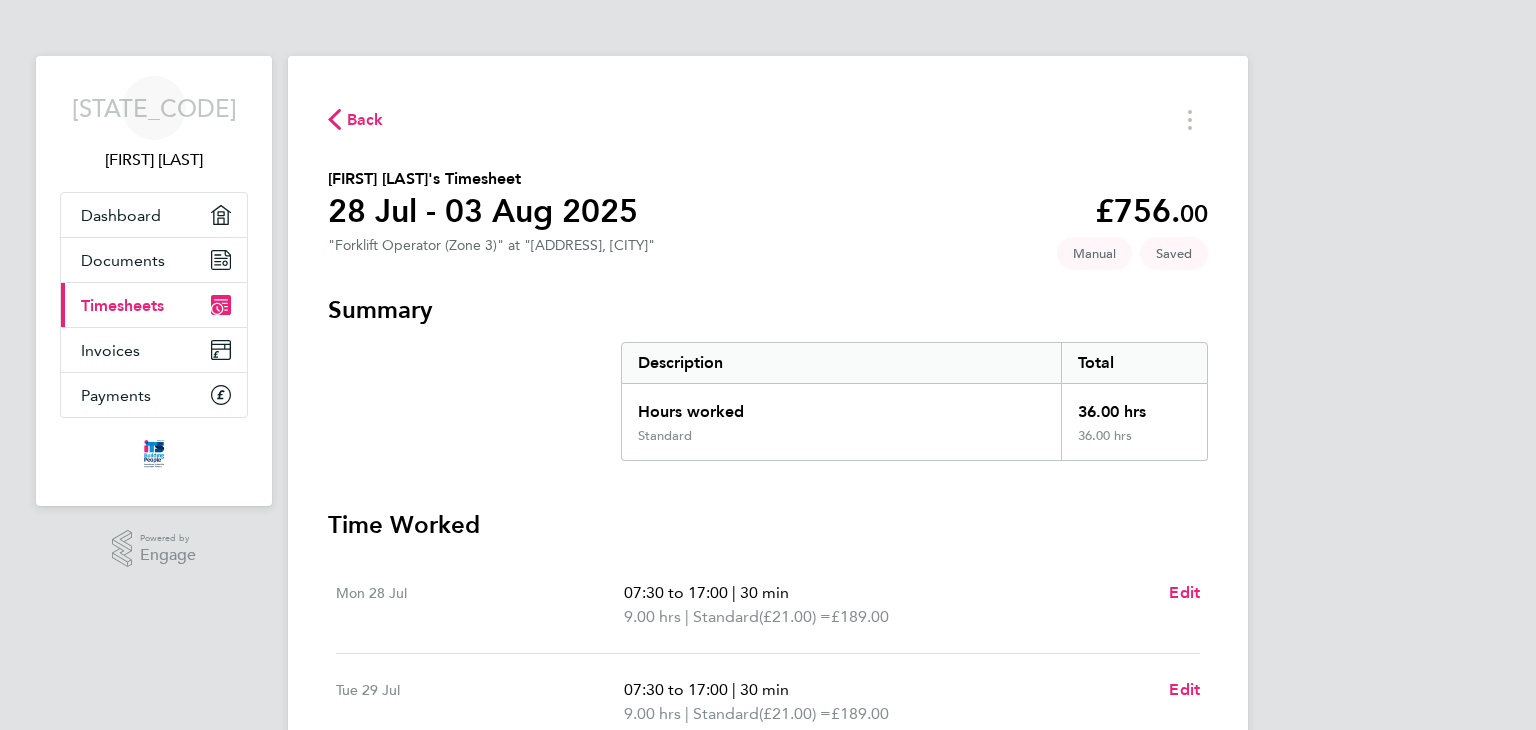 select on "30" 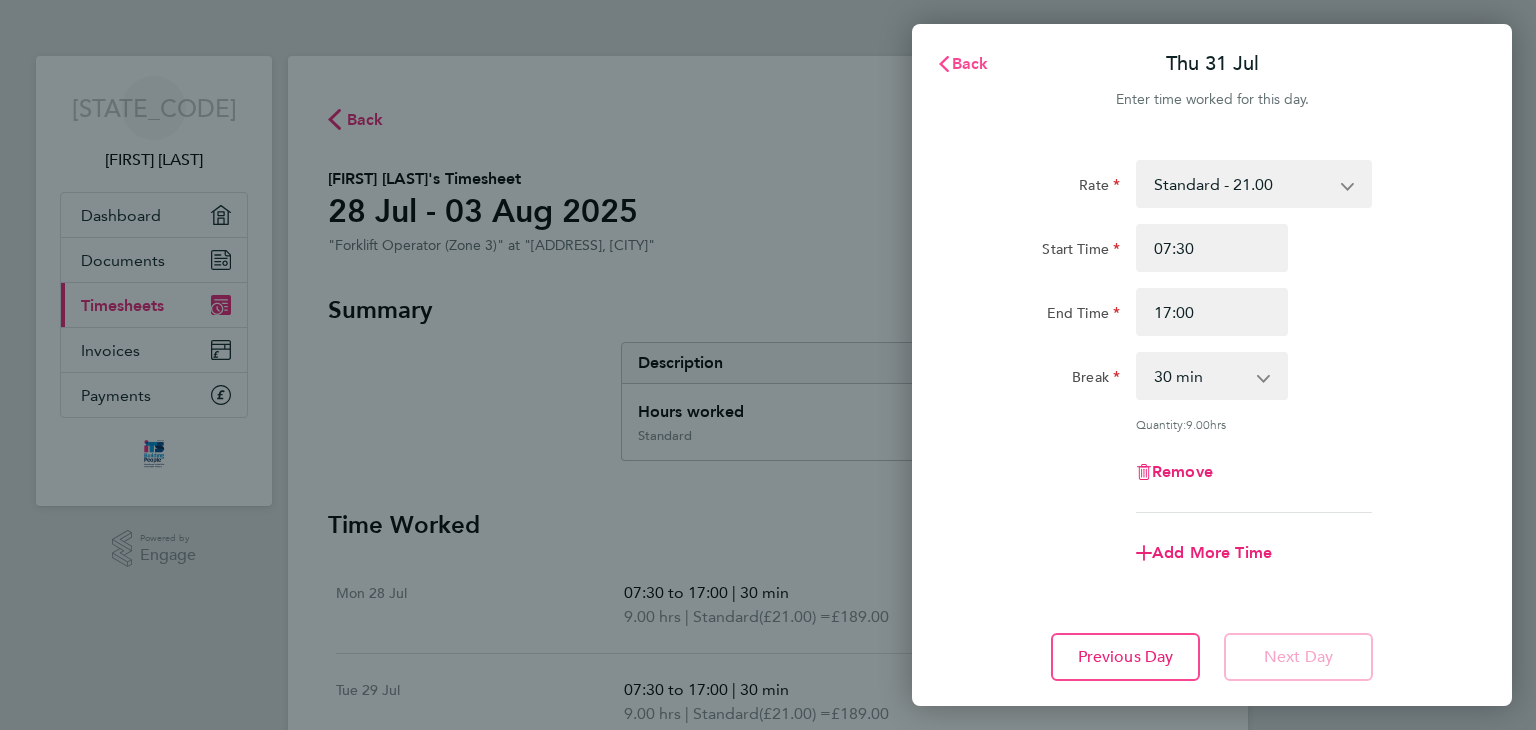 click on "Back" 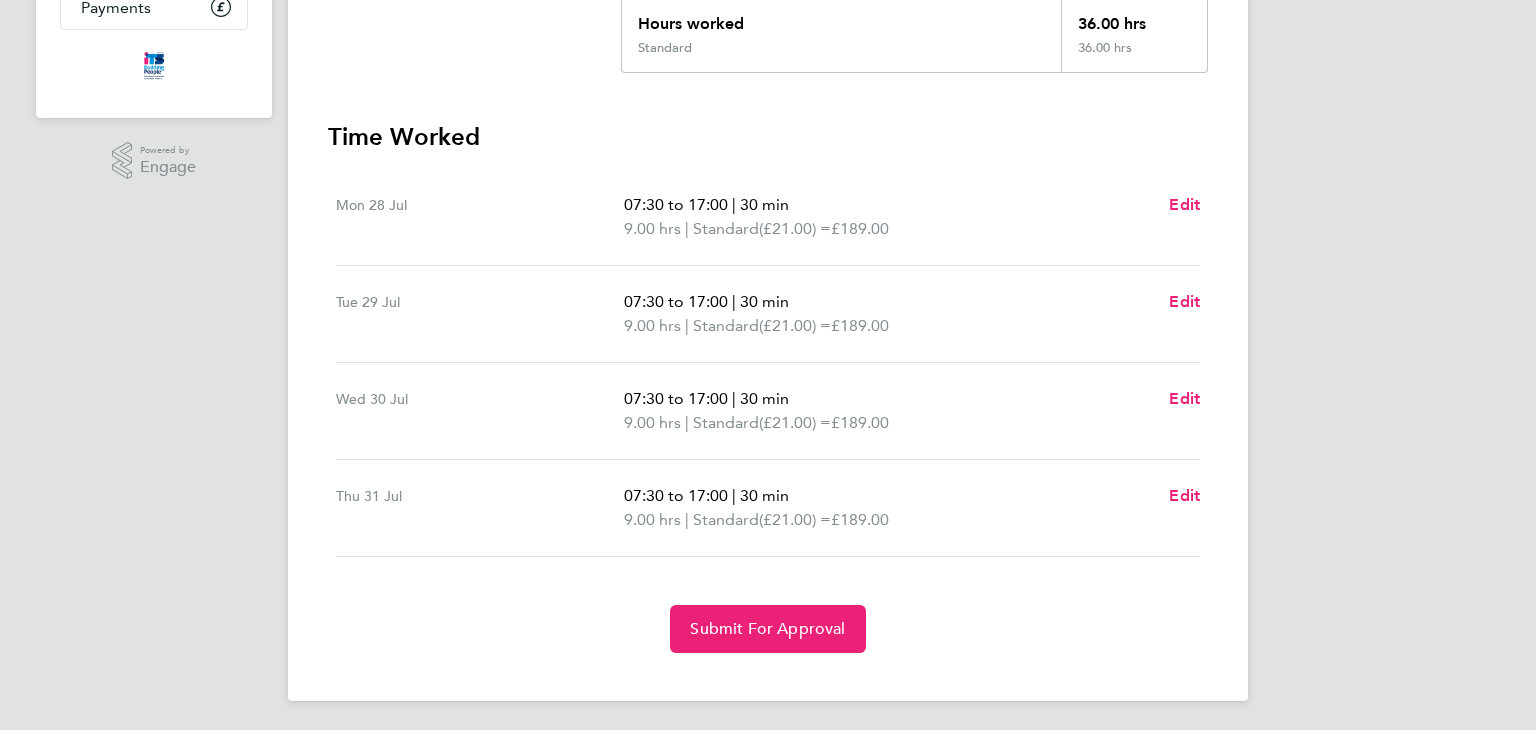 scroll, scrollTop: 389, scrollLeft: 0, axis: vertical 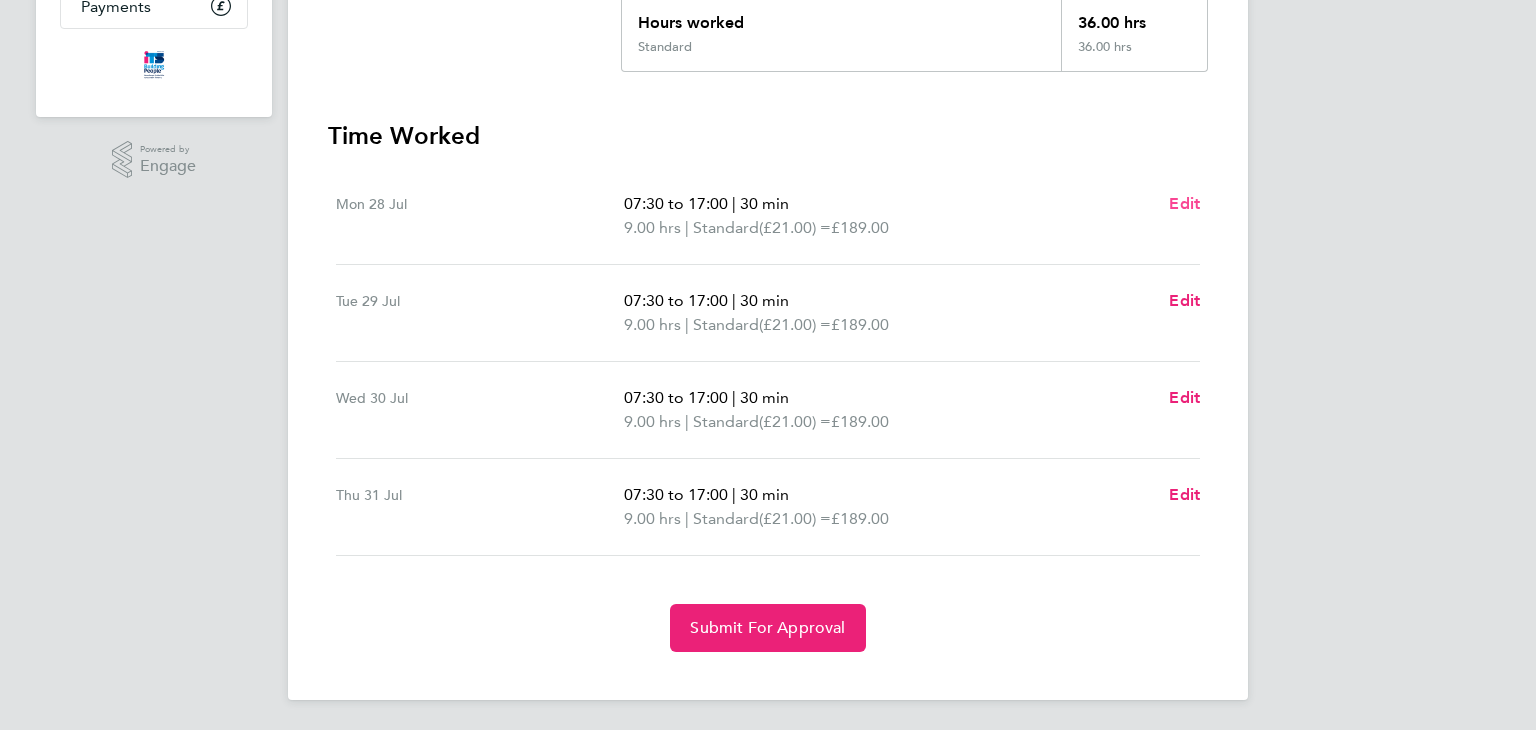 click on "Edit" at bounding box center [1184, 203] 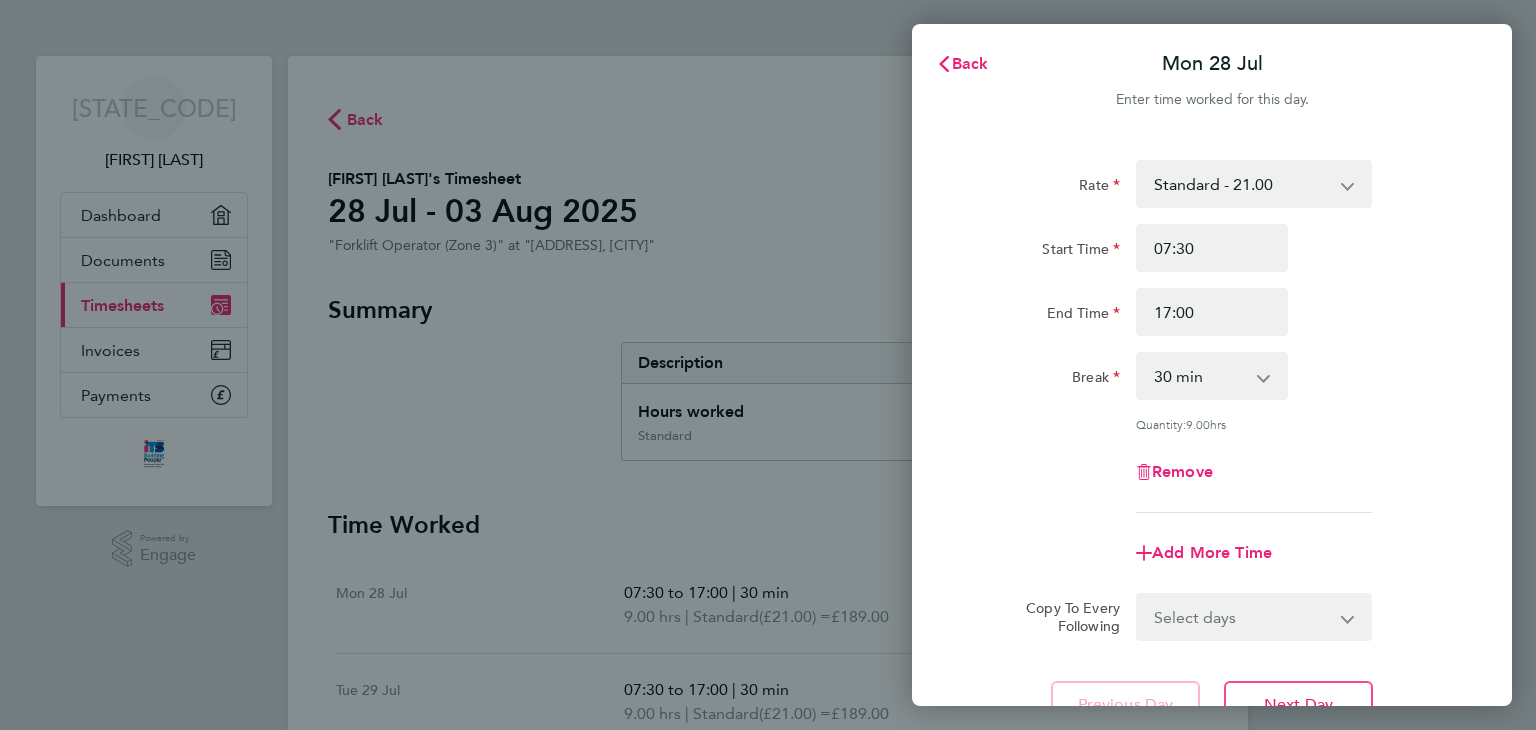 scroll, scrollTop: 0, scrollLeft: 0, axis: both 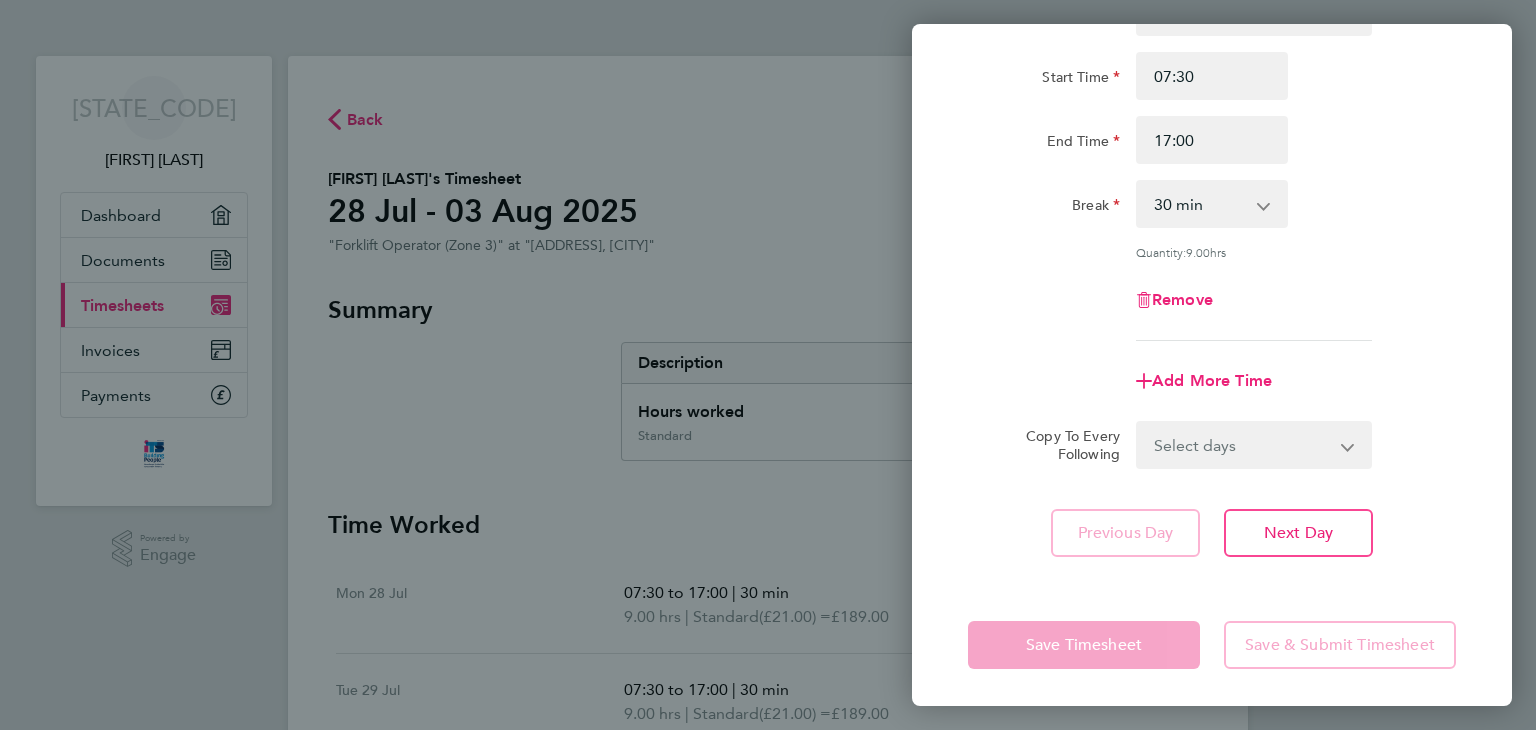 click on "Select days   Day   Tuesday   Wednesday   Thursday" at bounding box center (1243, 445) 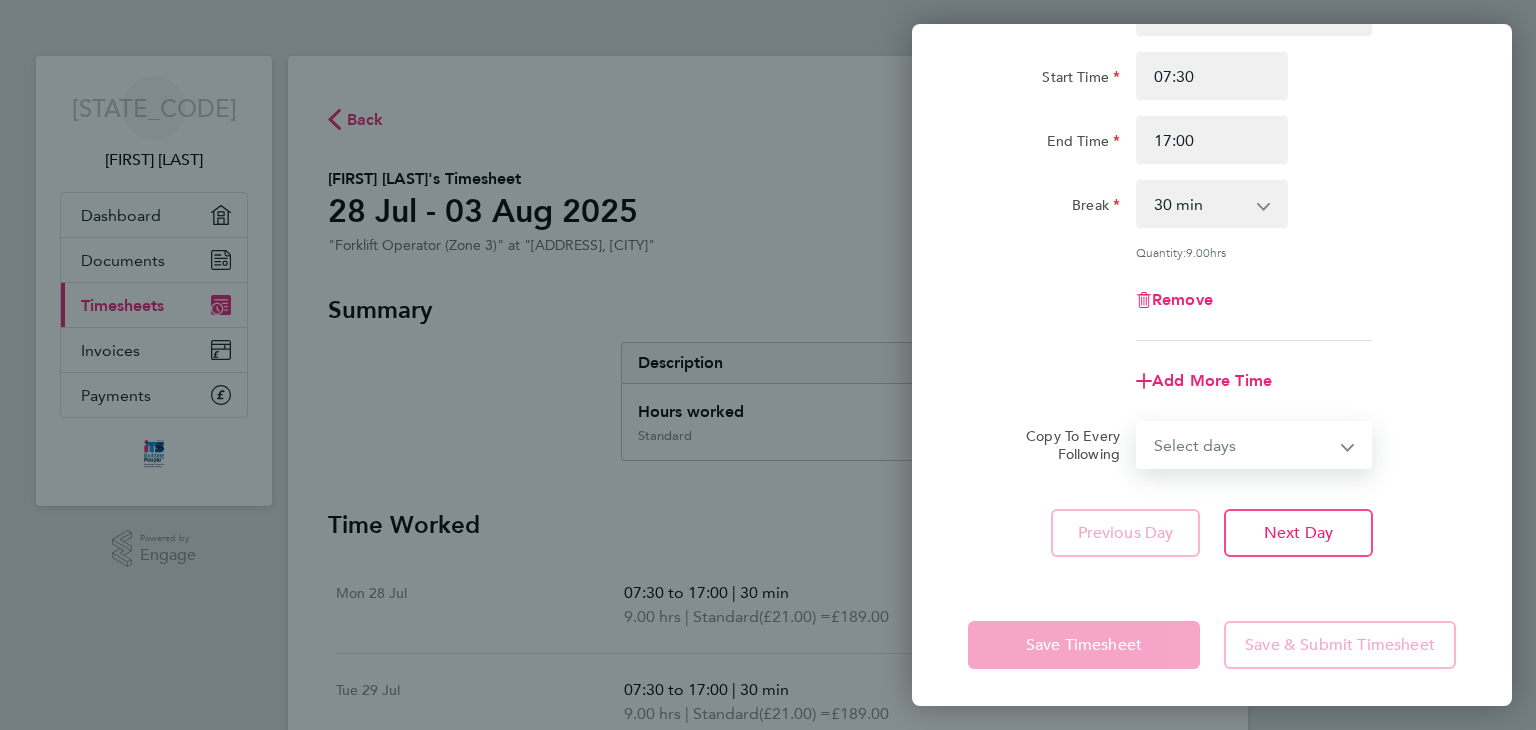 select on "DAY" 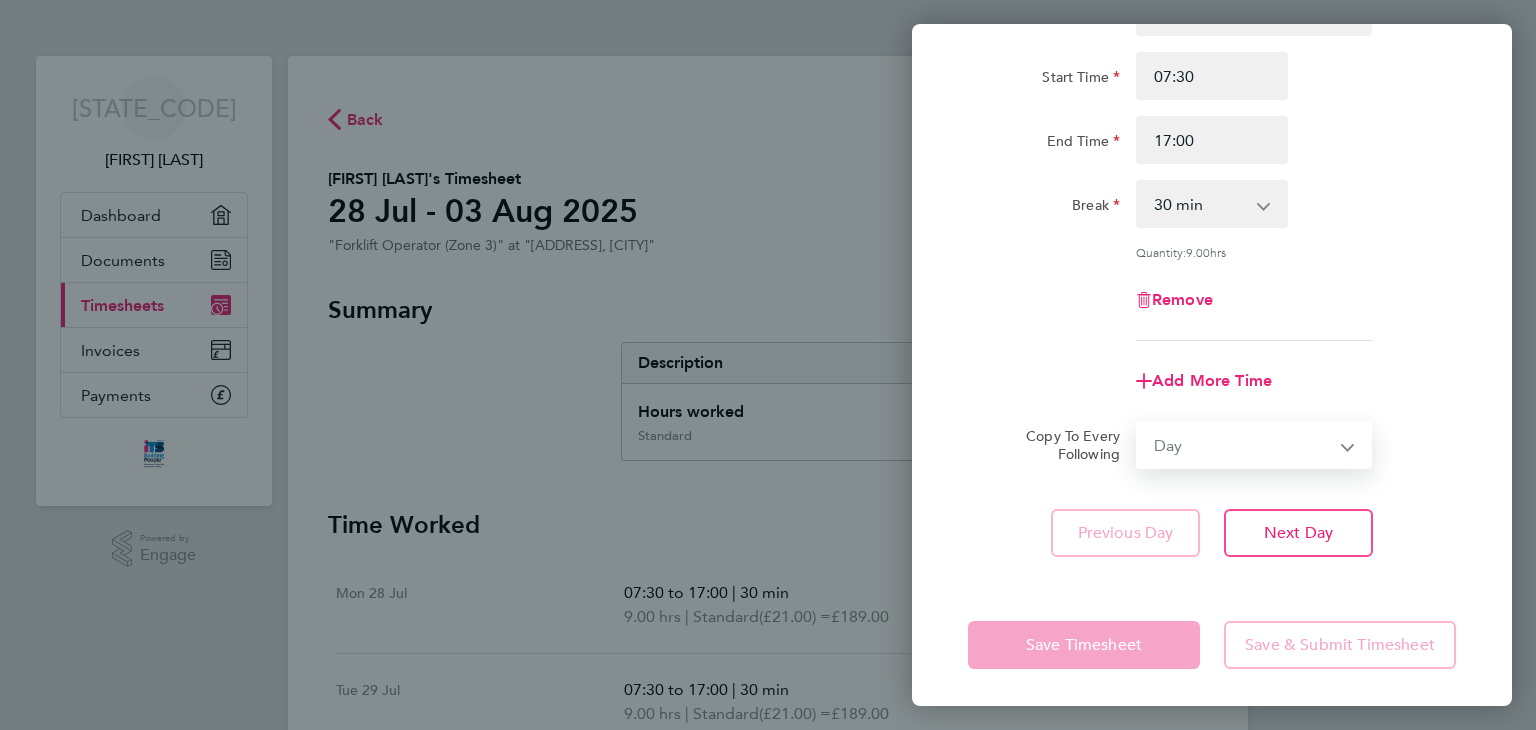 click on "Select days   Day   Tuesday   Wednesday   Thursday" at bounding box center [1243, 445] 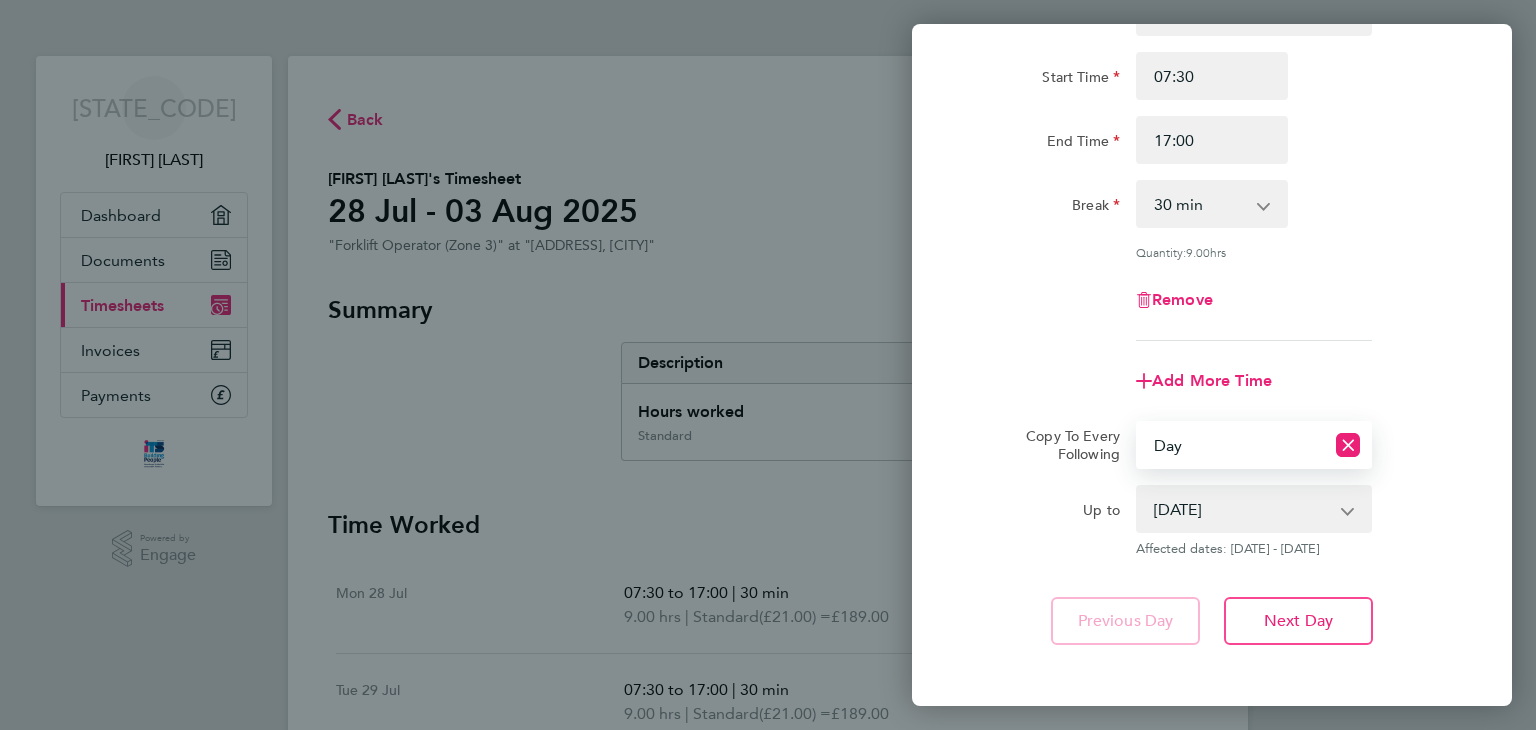click 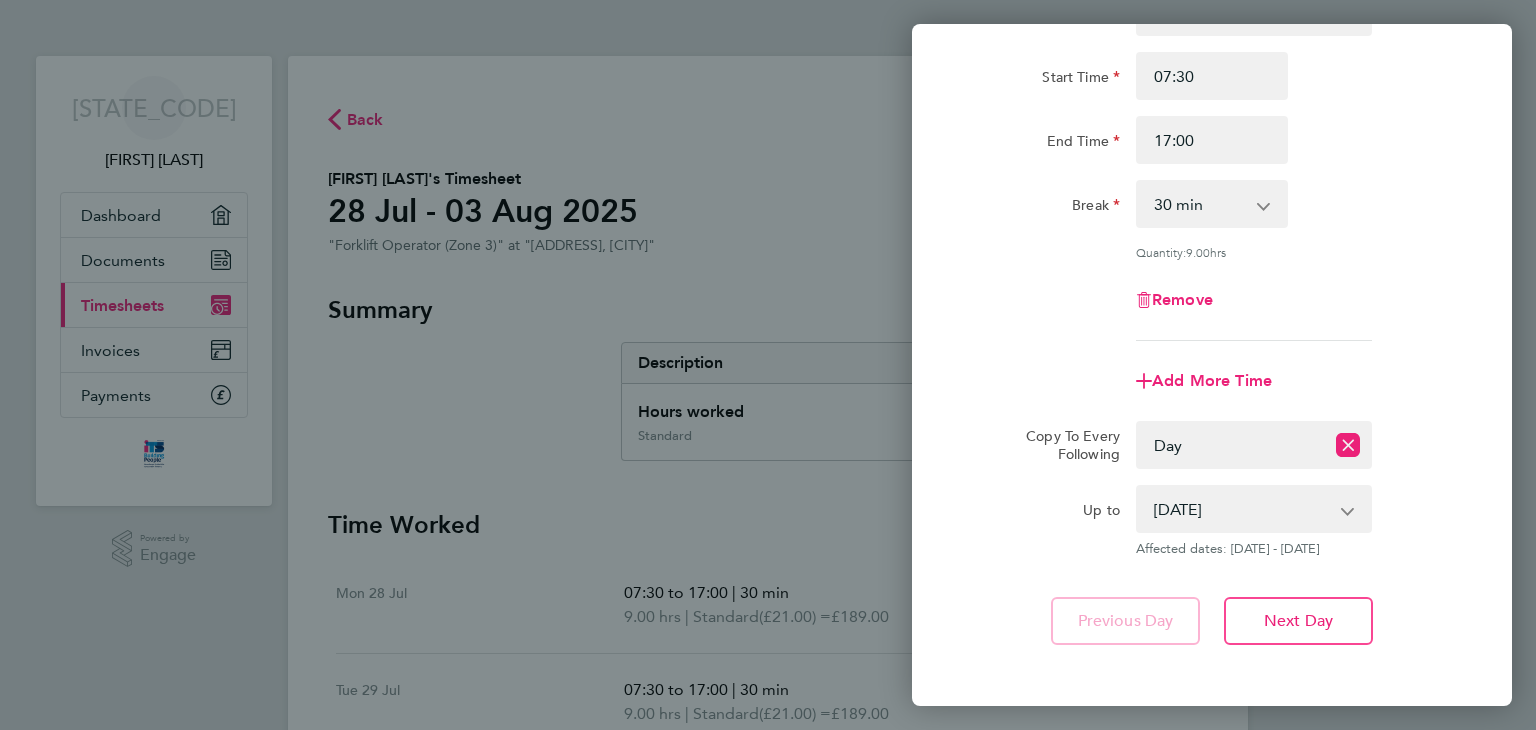 click 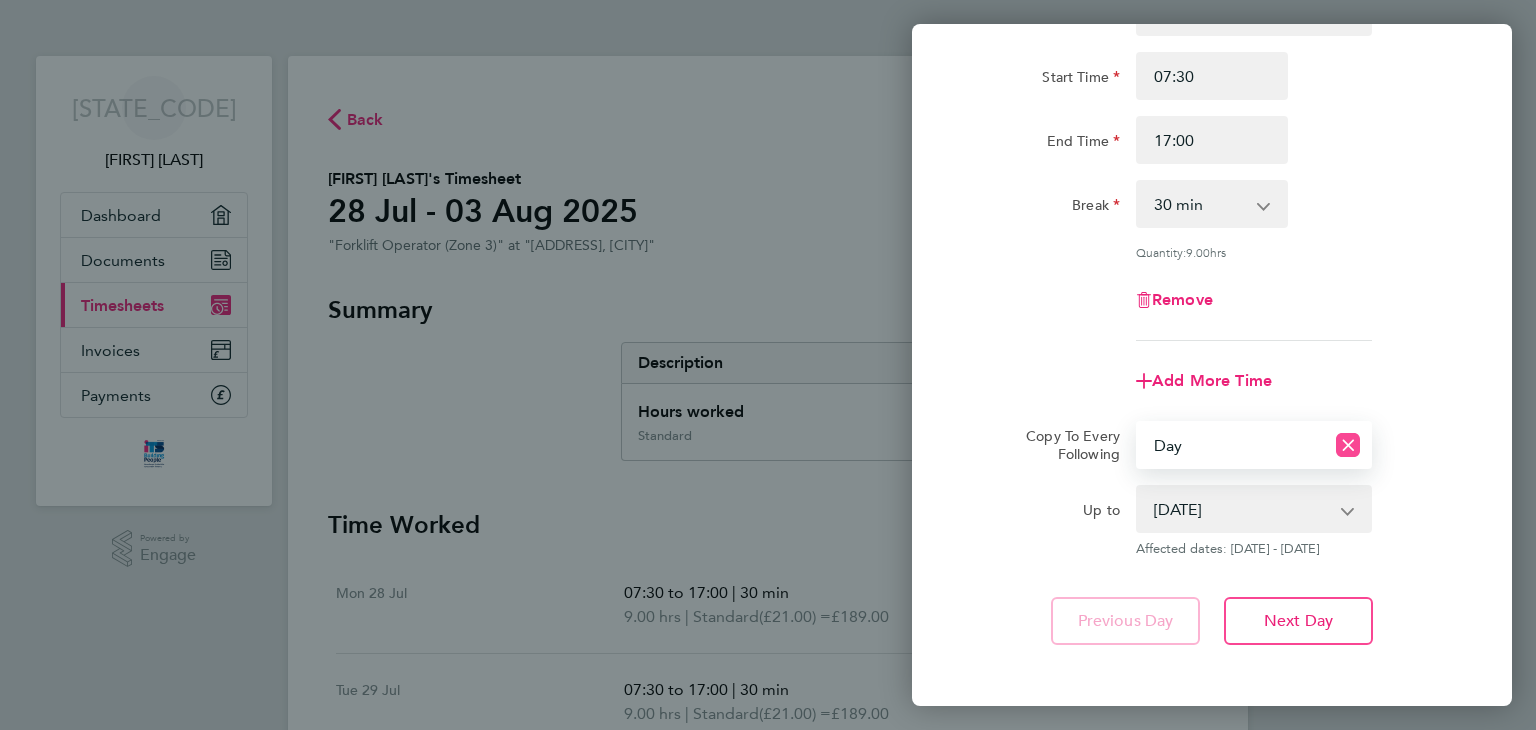 click 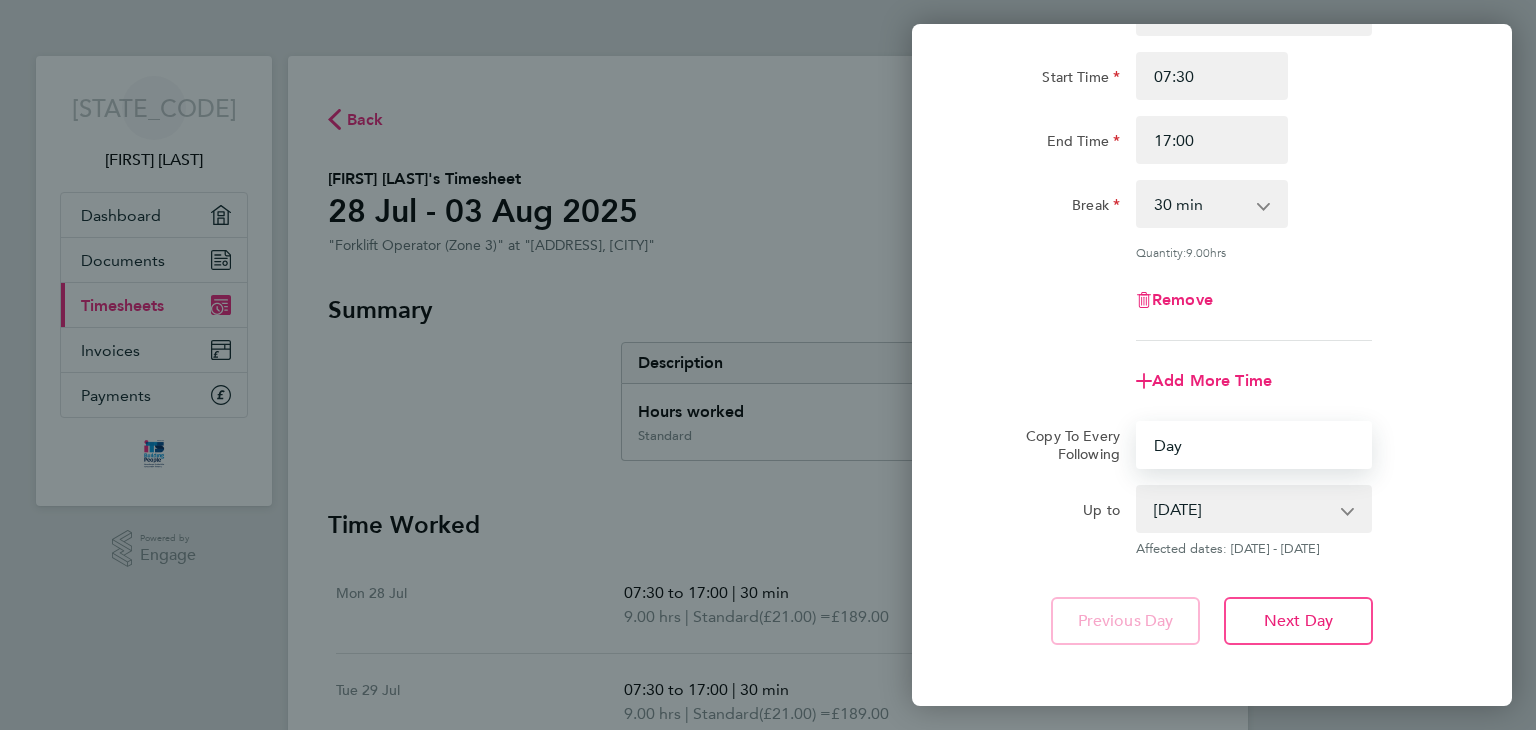 select on "0: null" 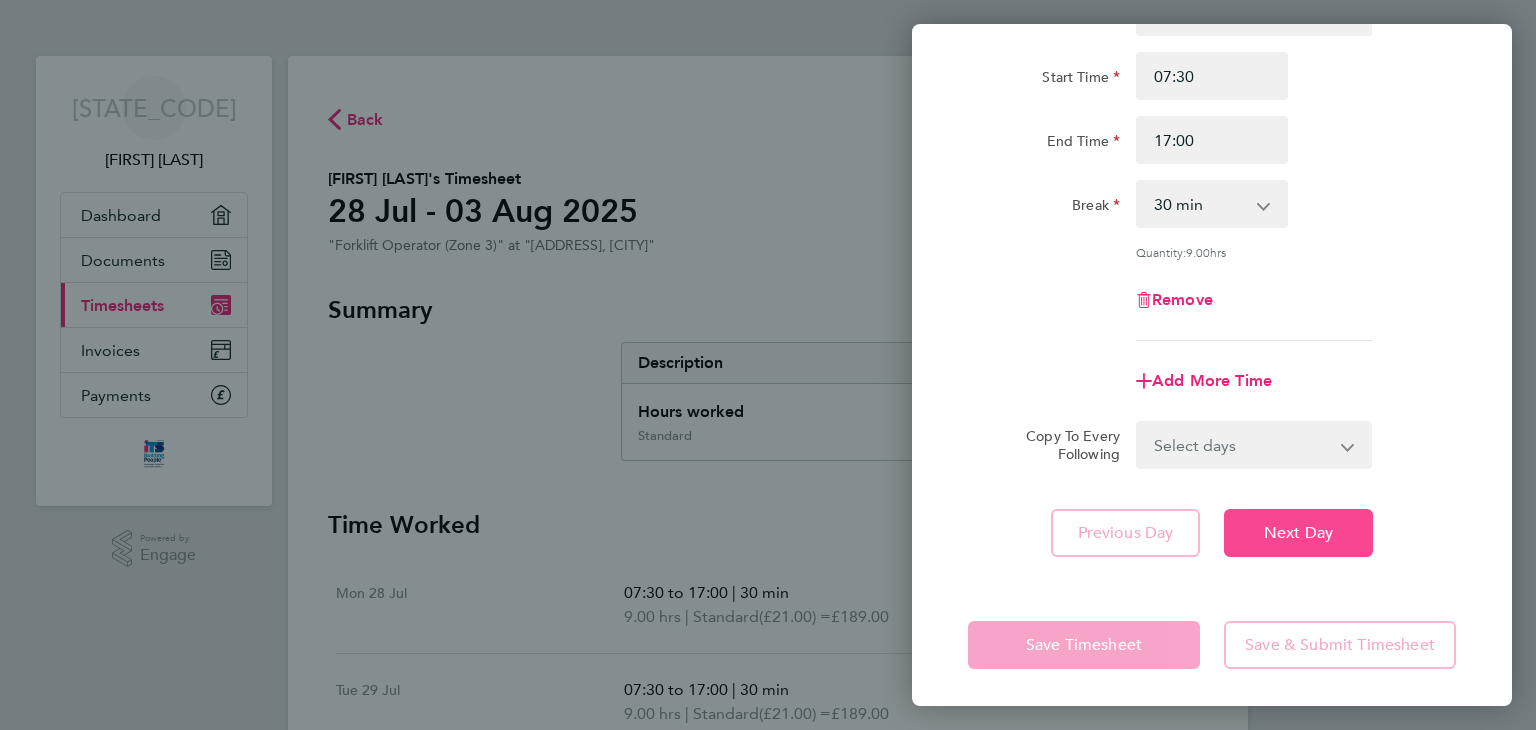 click on "Next Day" 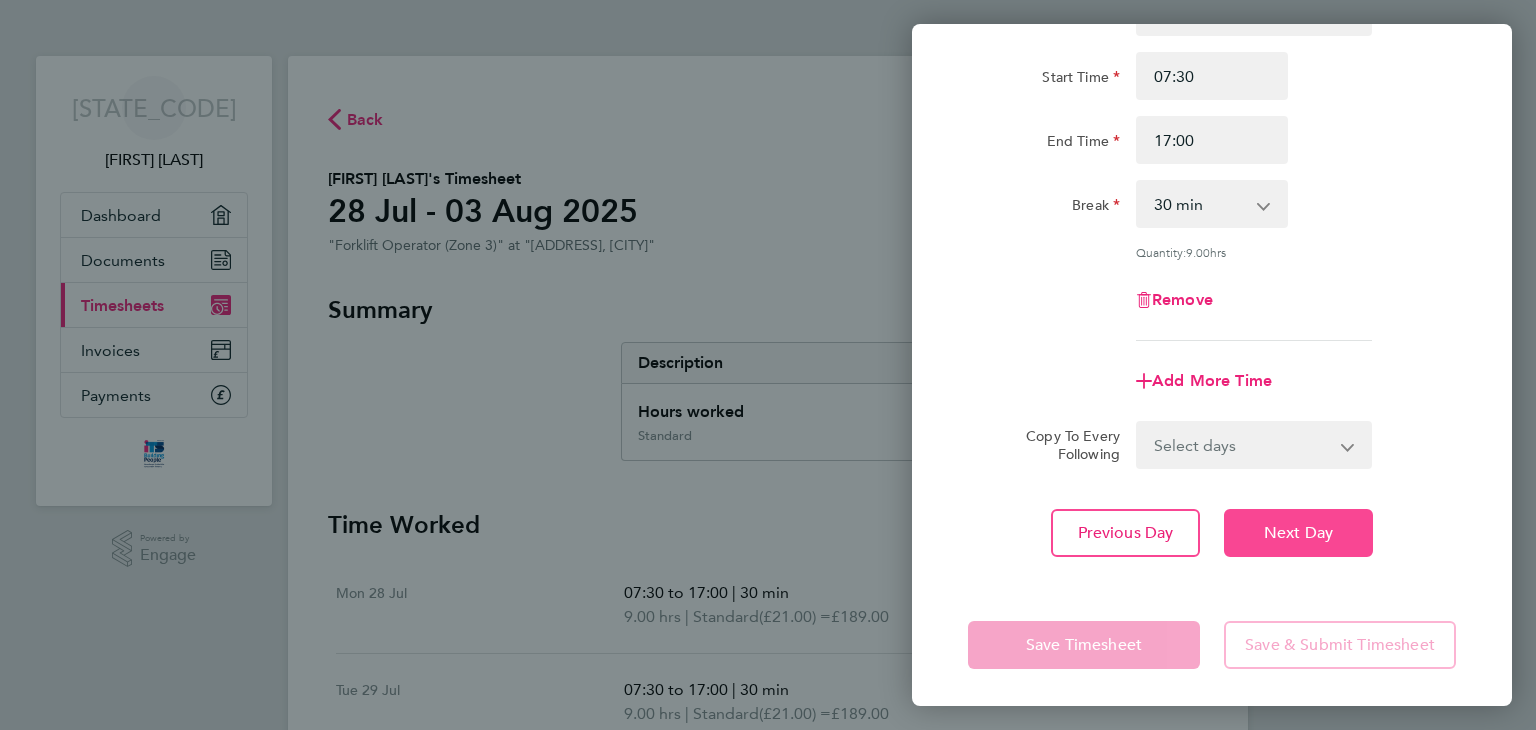 click on "Next Day" 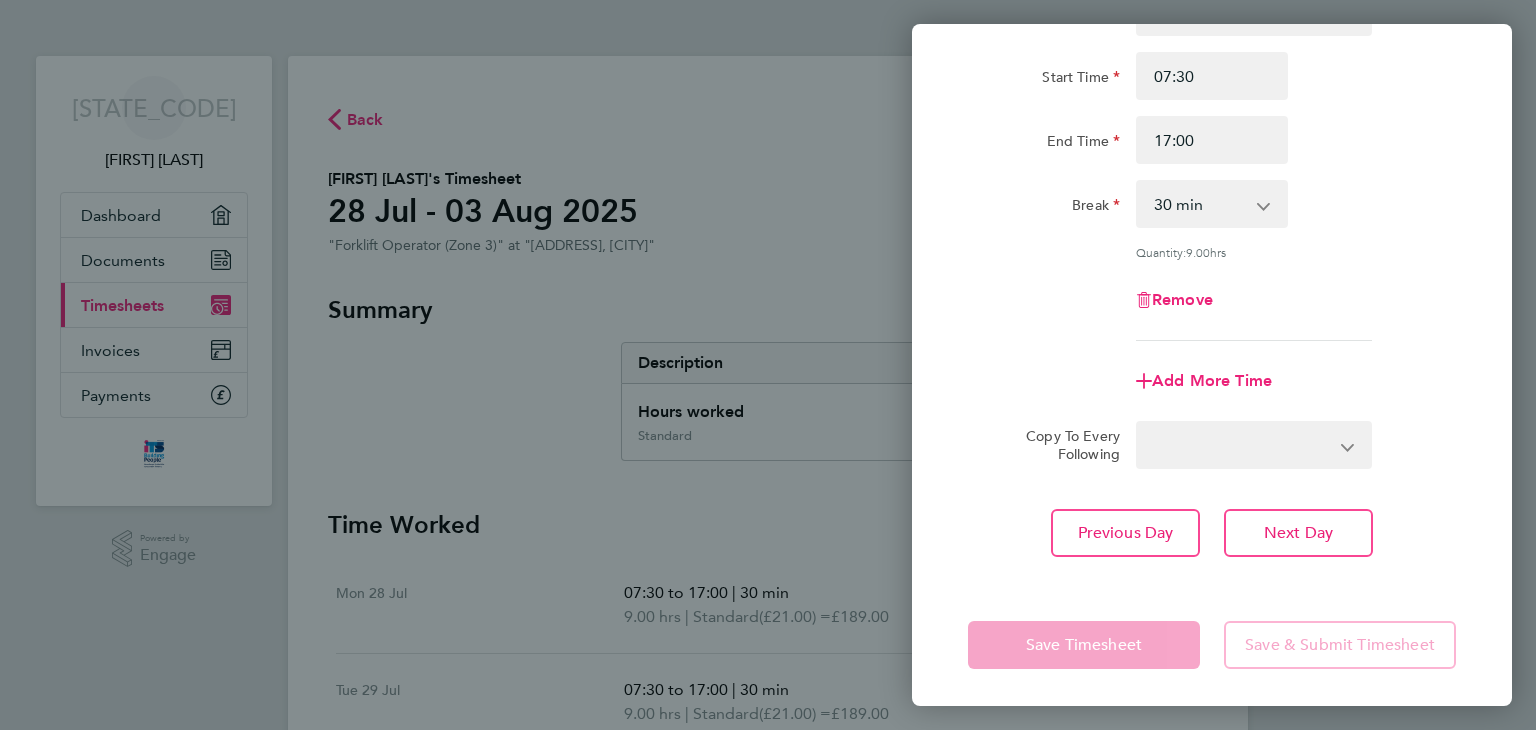 select on "30" 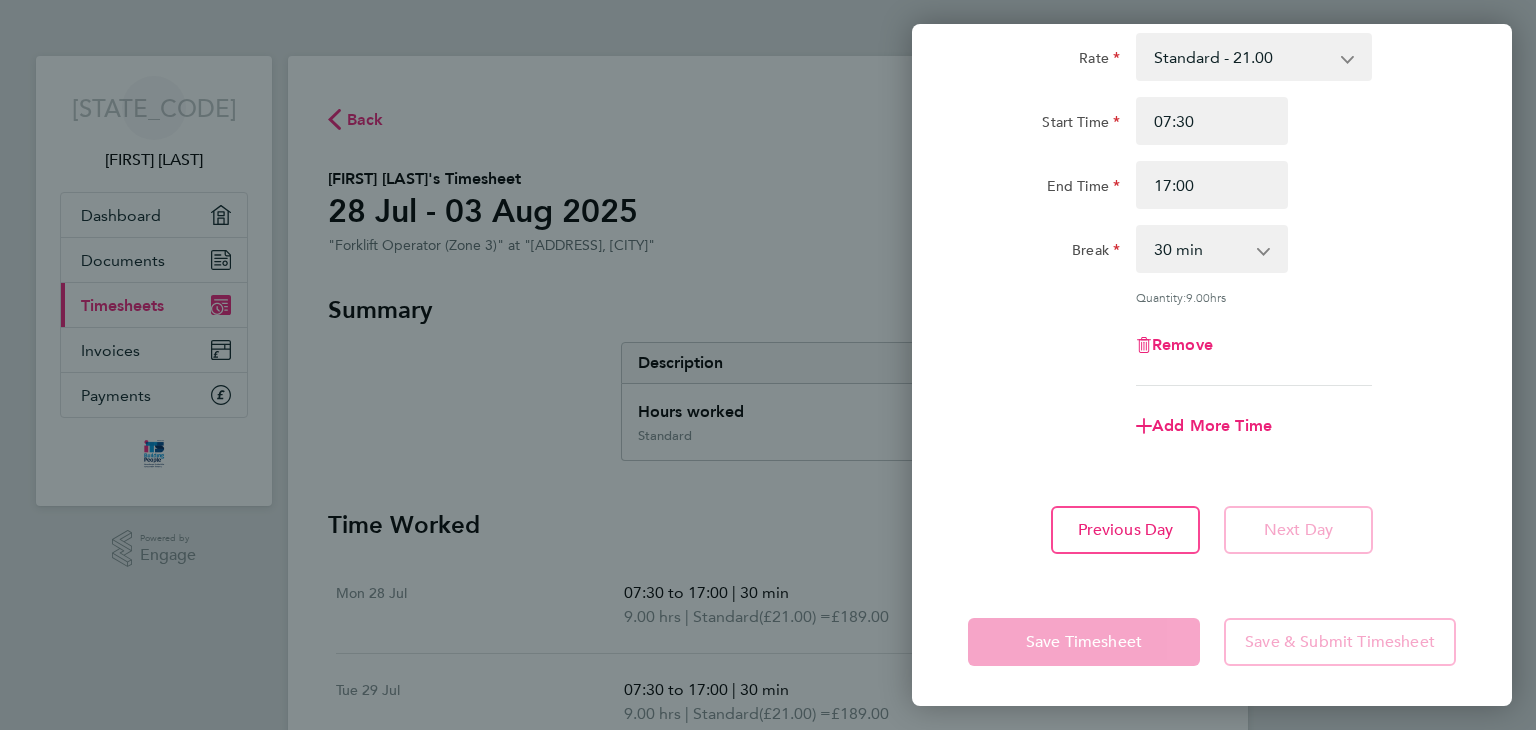 scroll, scrollTop: 124, scrollLeft: 0, axis: vertical 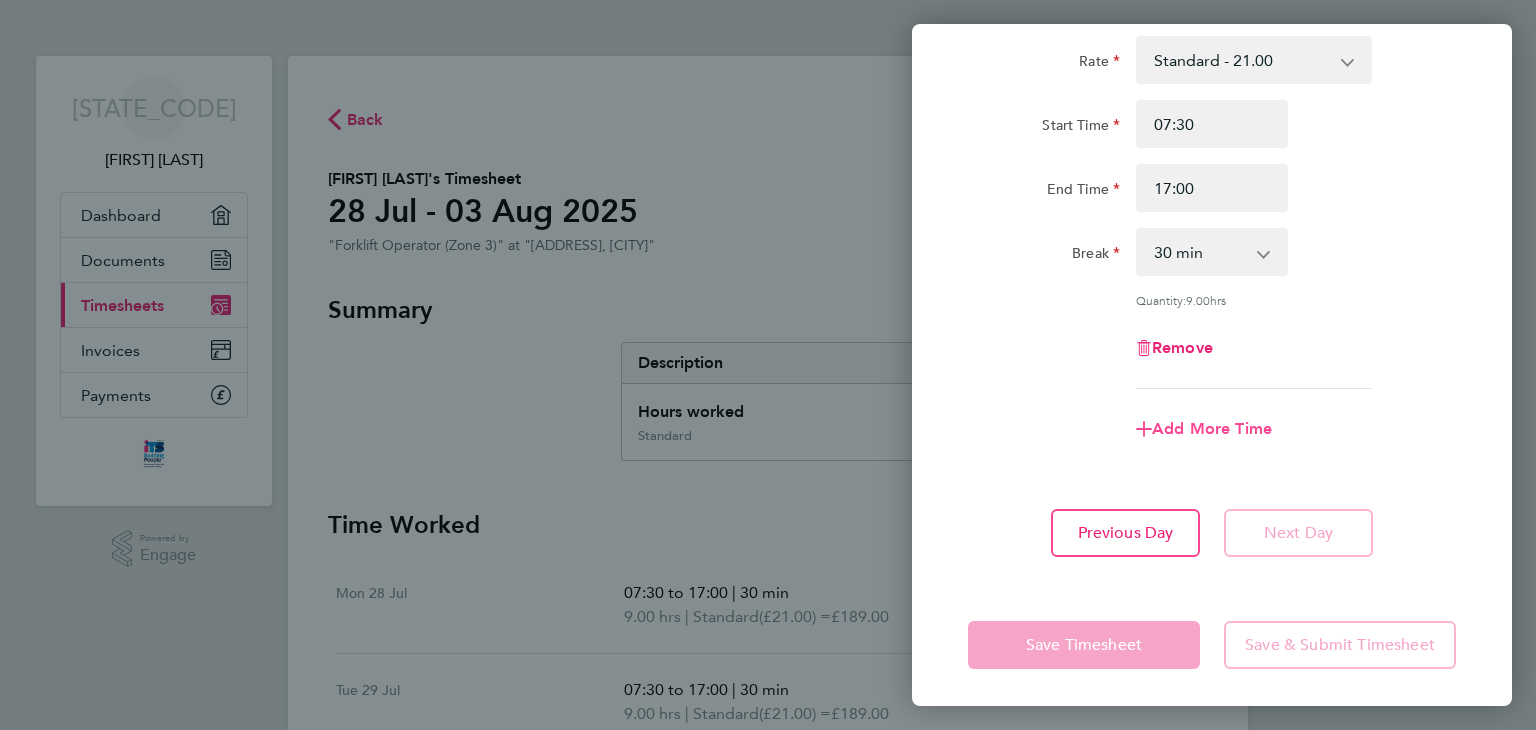 click 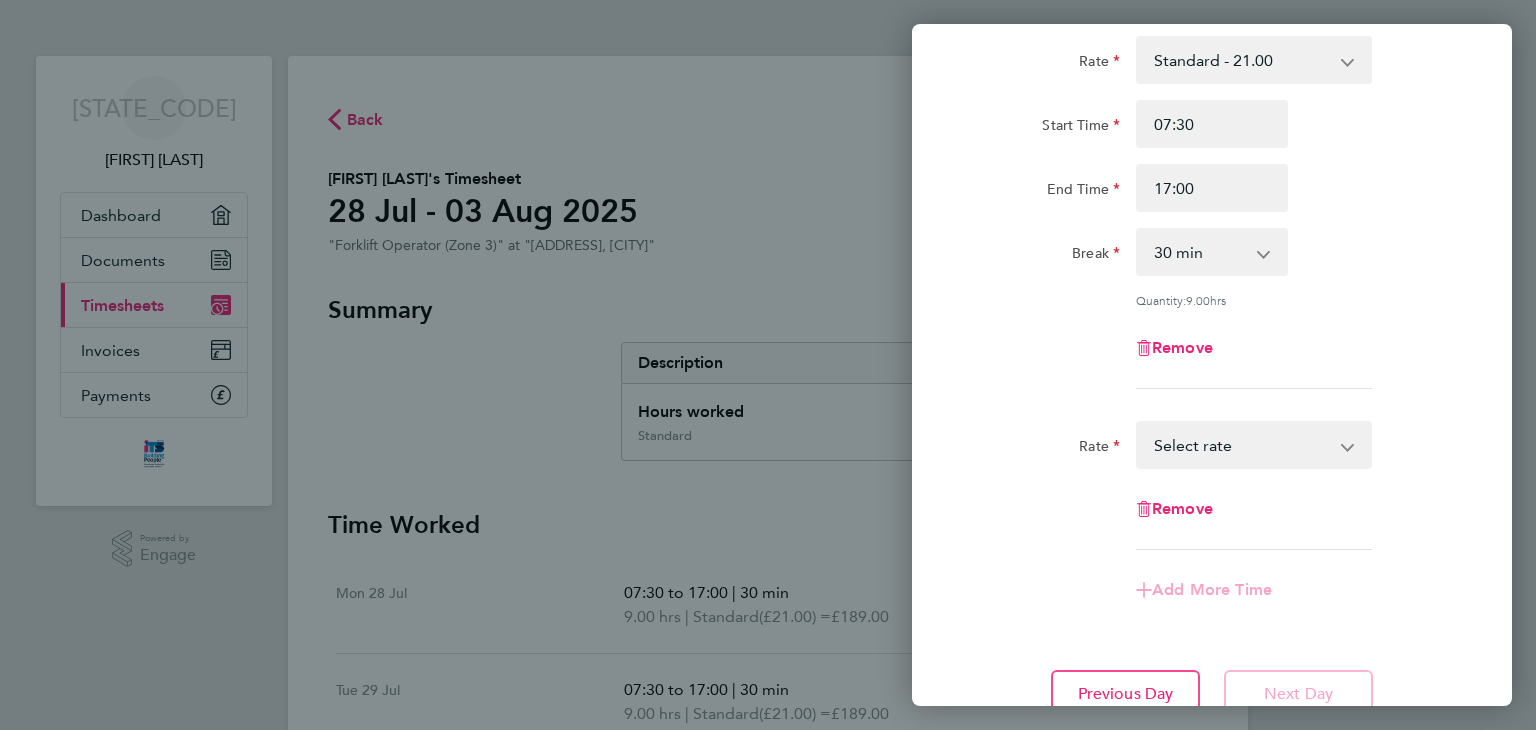 click 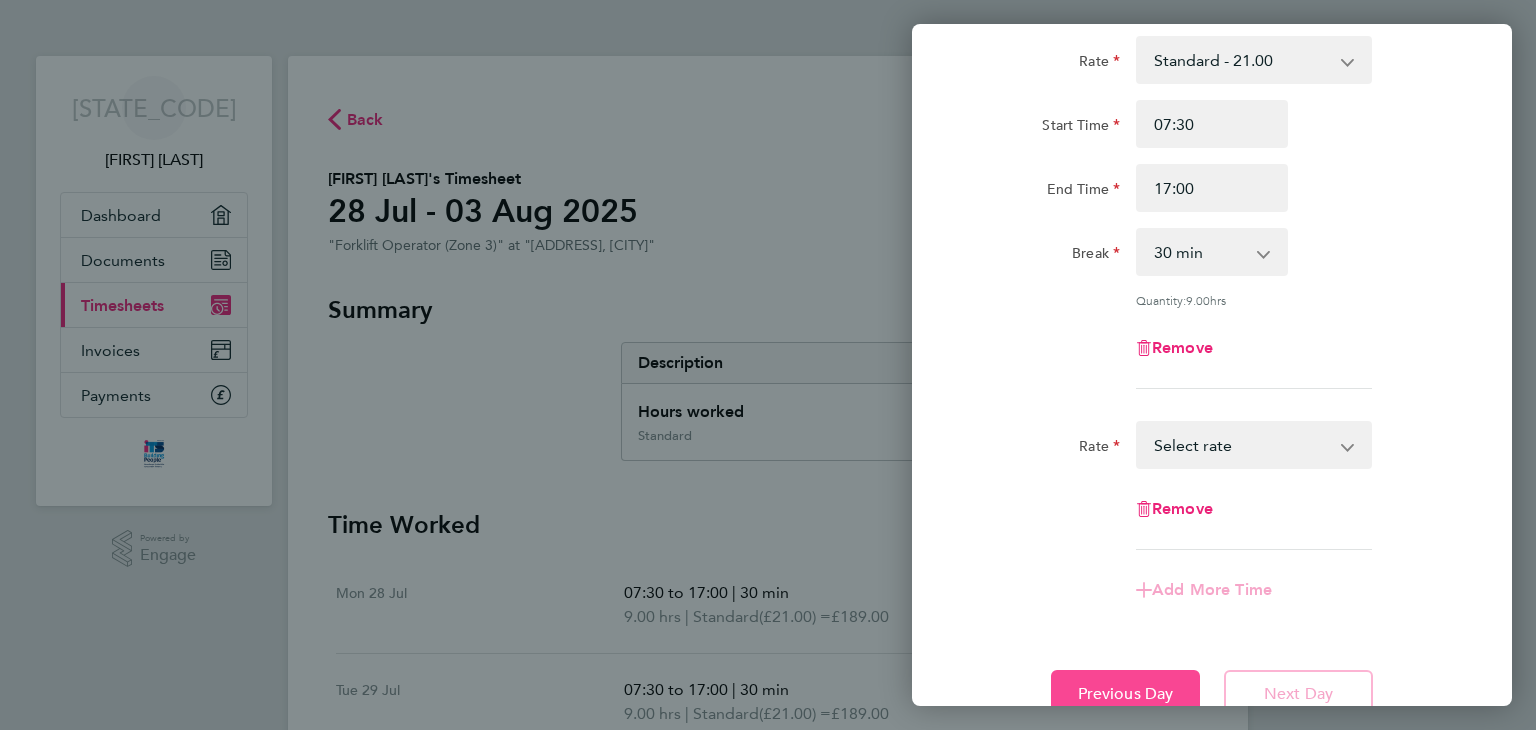 click on "Previous Day" 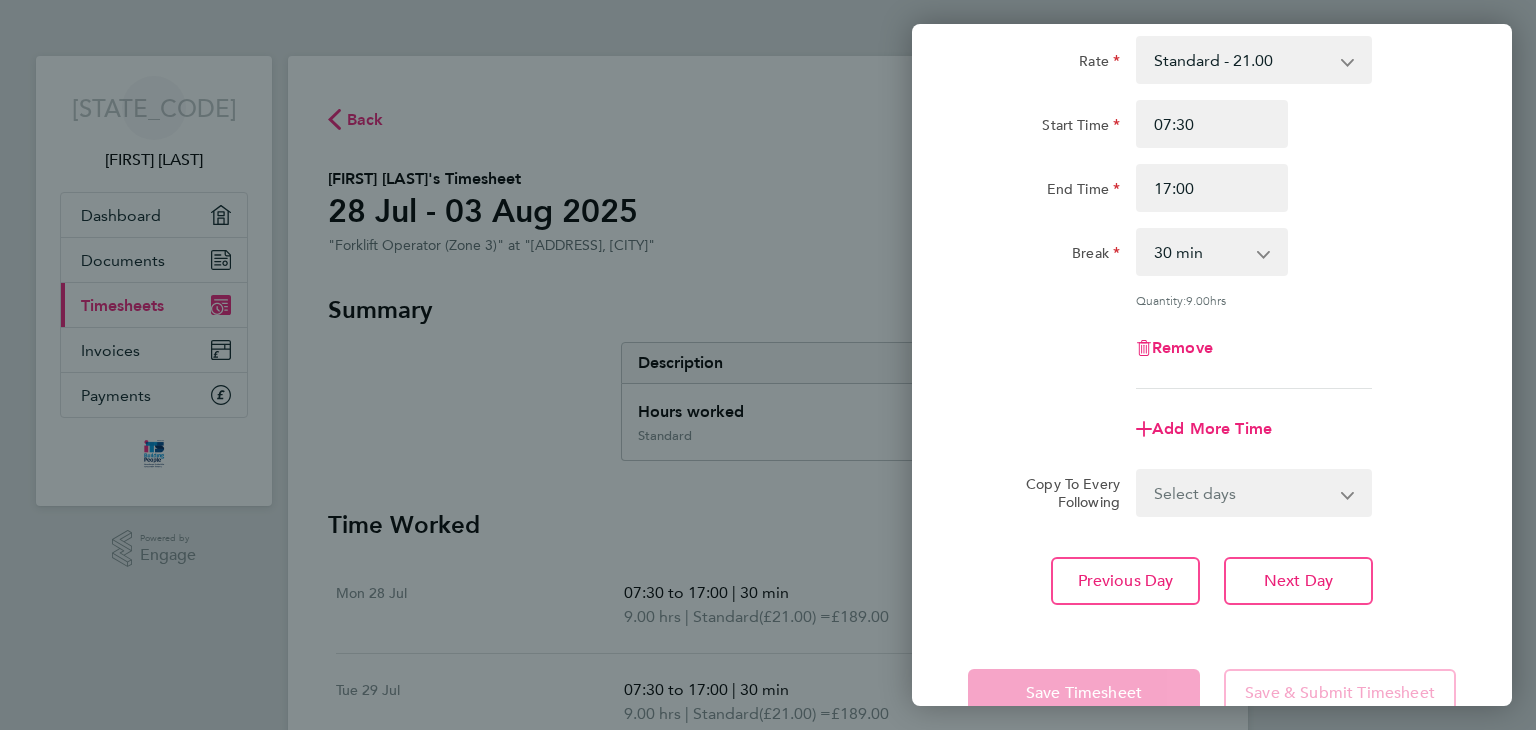 click 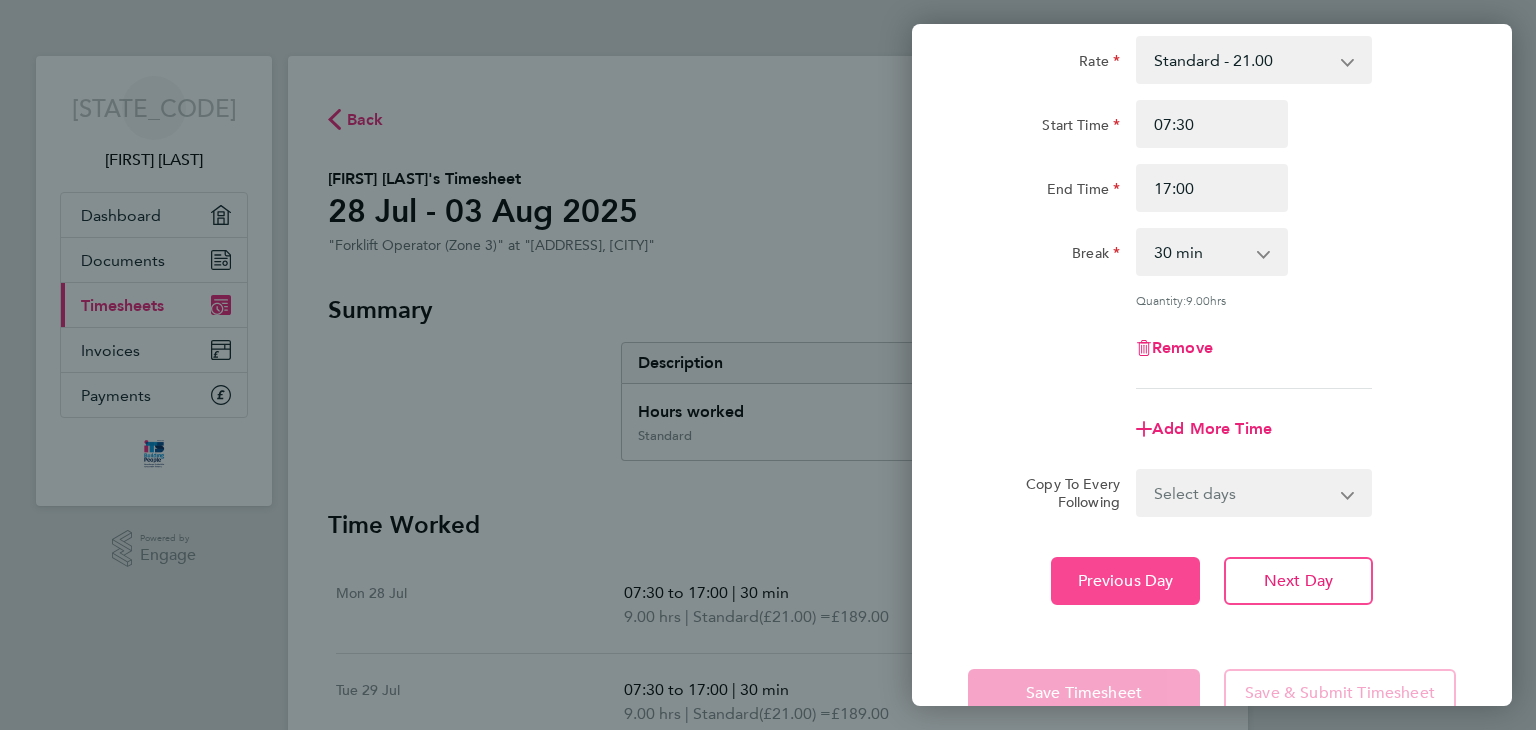 click on "Previous Day" 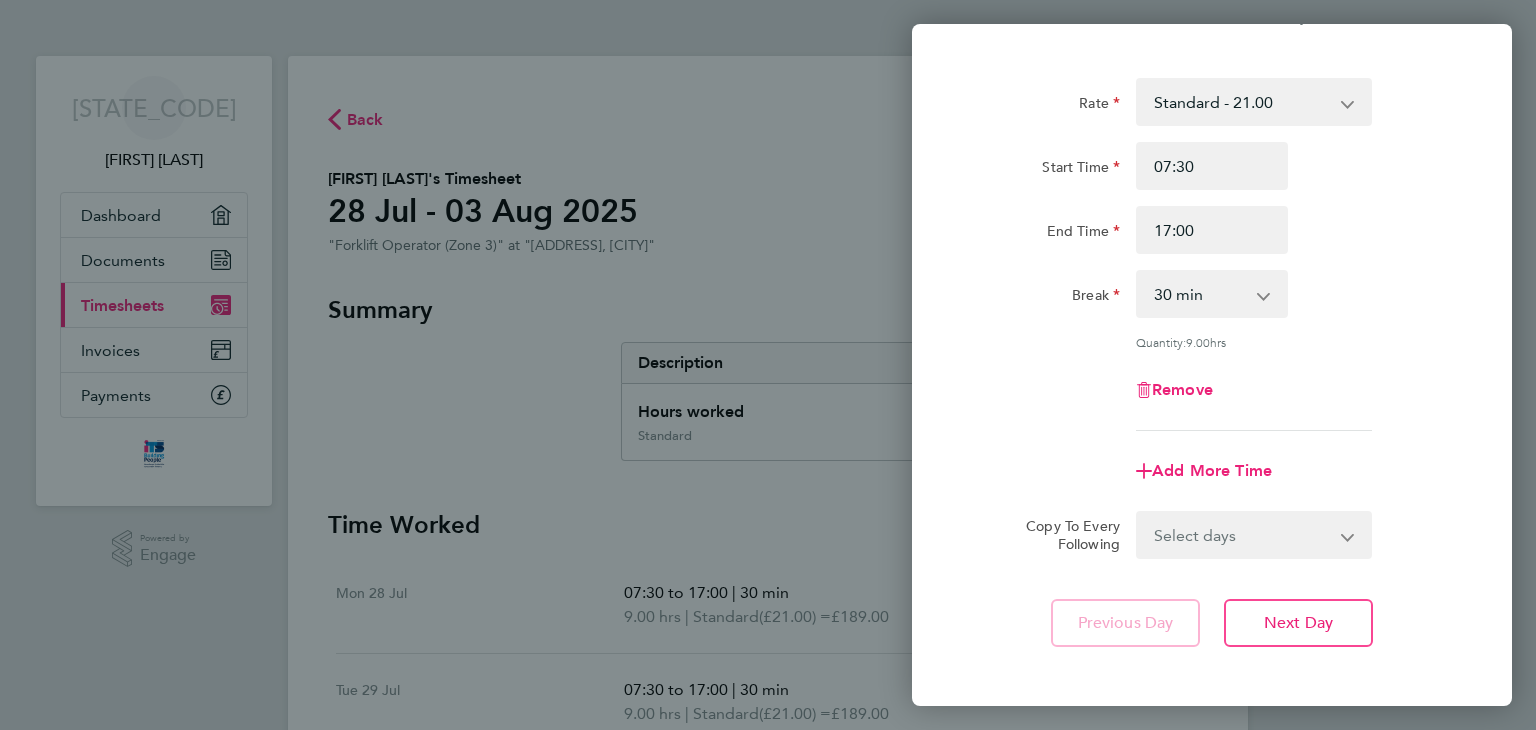 scroll, scrollTop: 172, scrollLeft: 0, axis: vertical 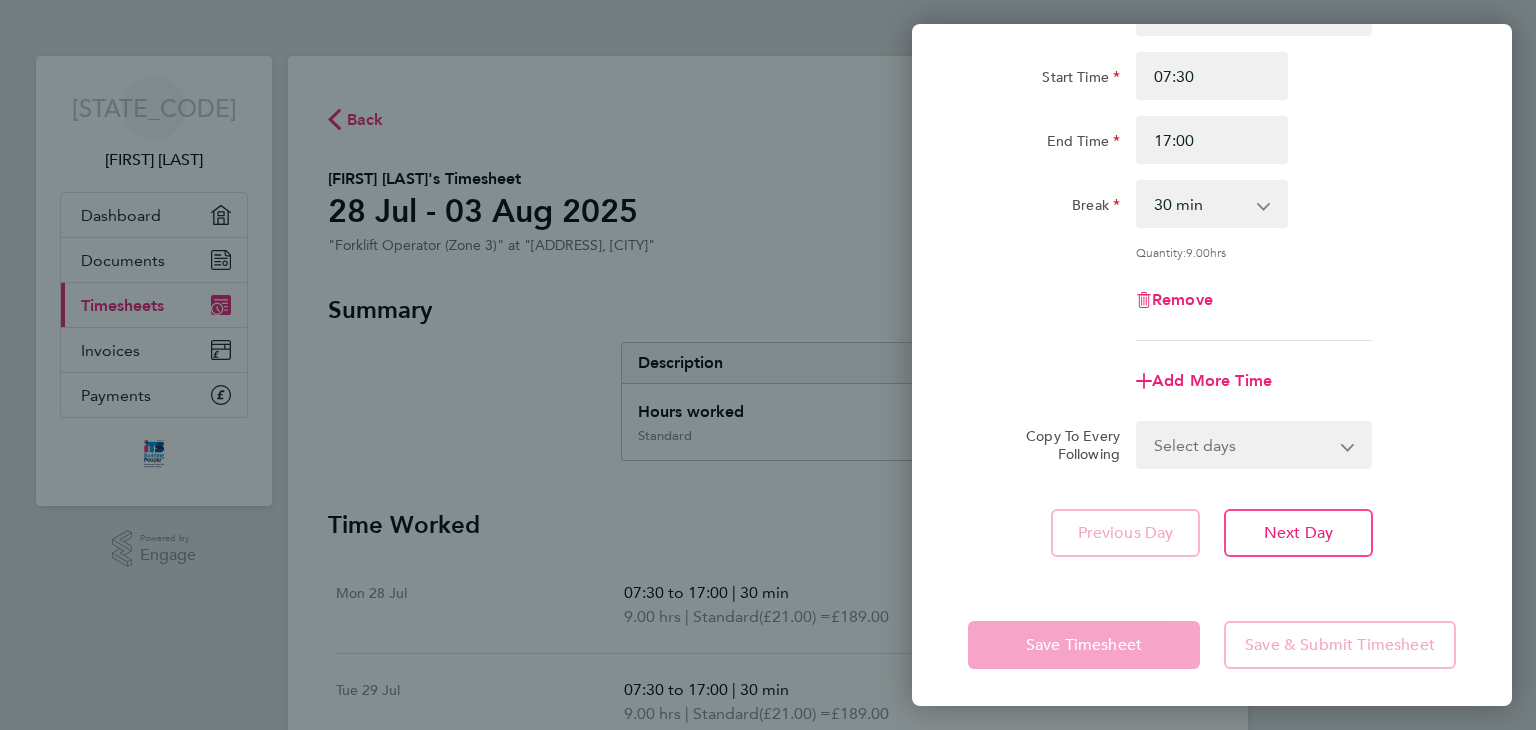 click 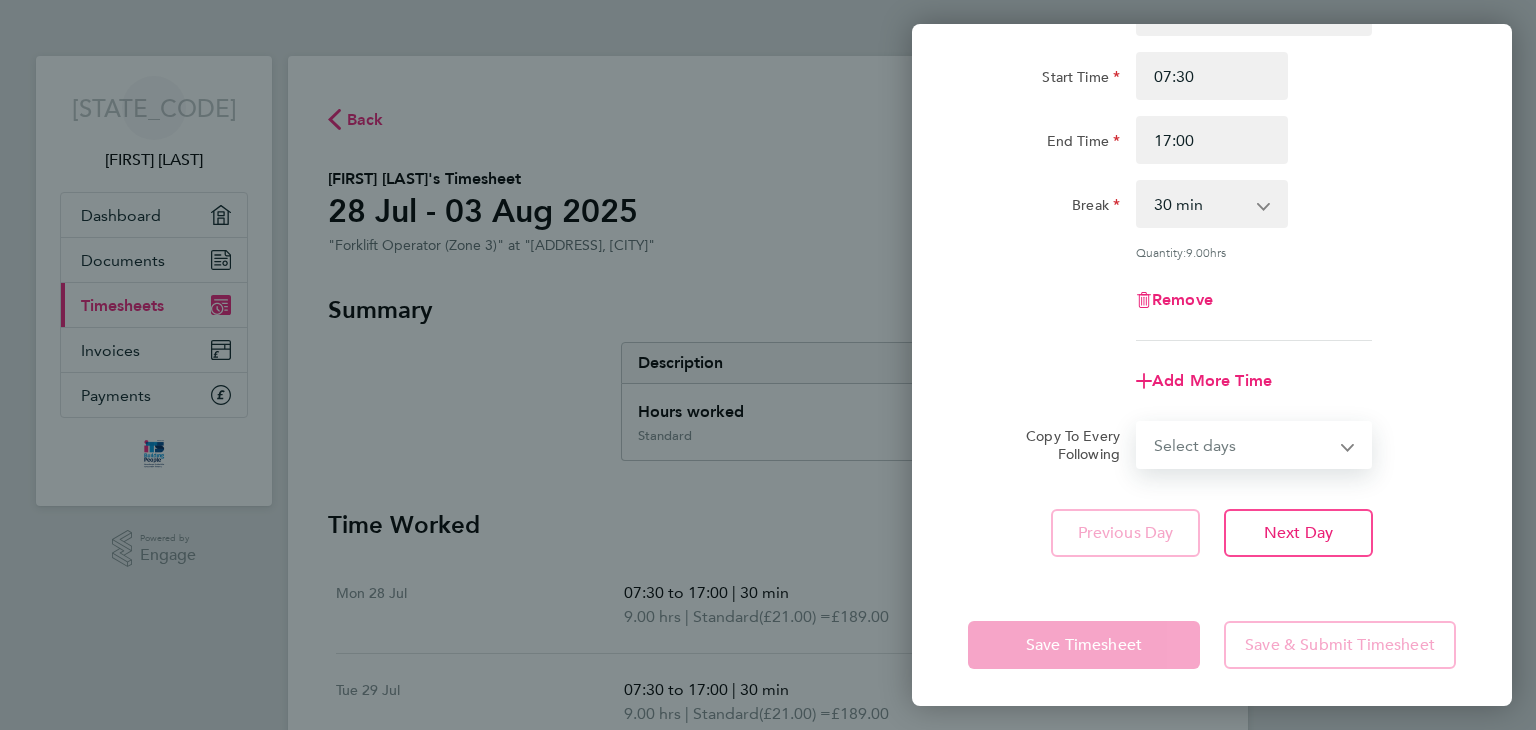 click on "Select days   Day   Tuesday   Wednesday   Thursday" at bounding box center (1243, 445) 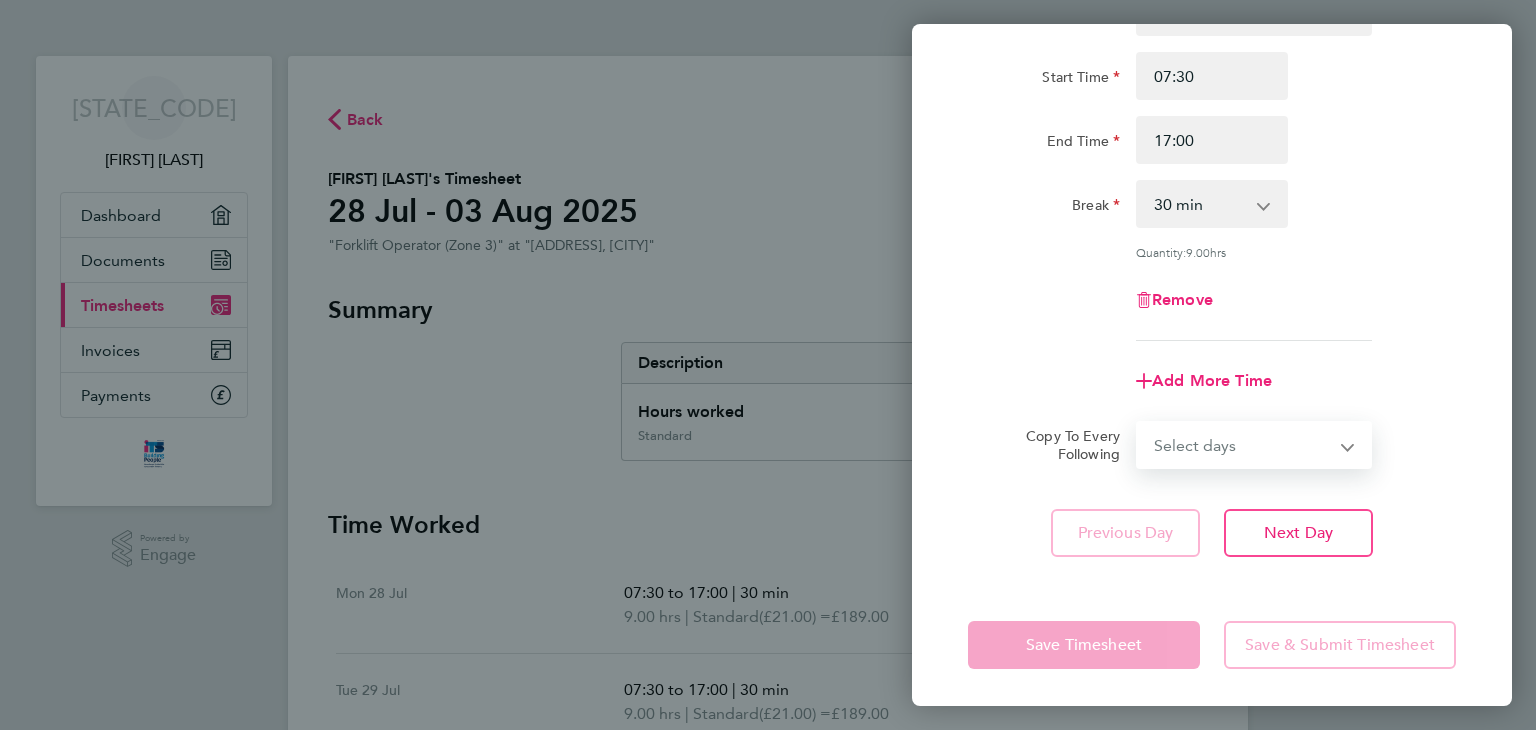 click 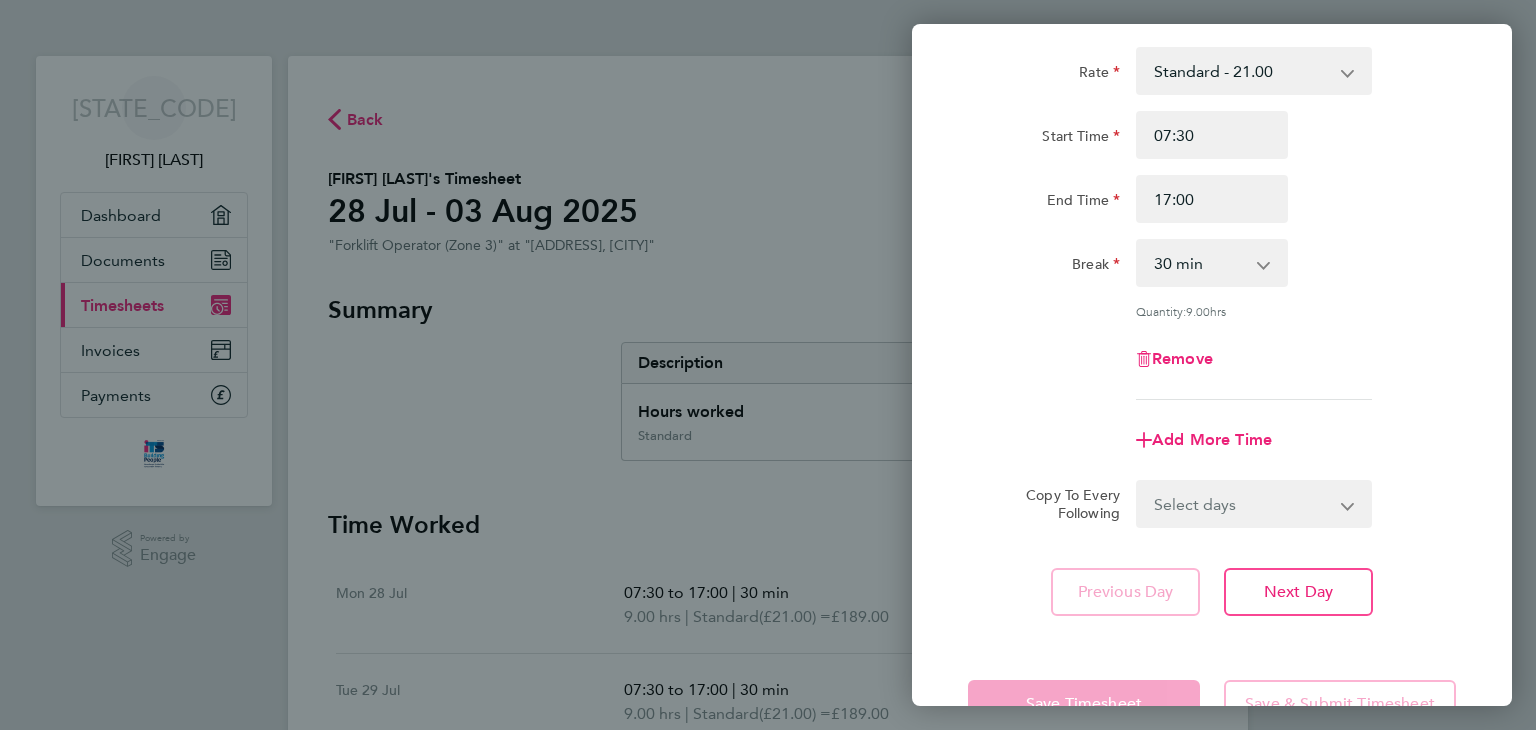 scroll, scrollTop: 0, scrollLeft: 0, axis: both 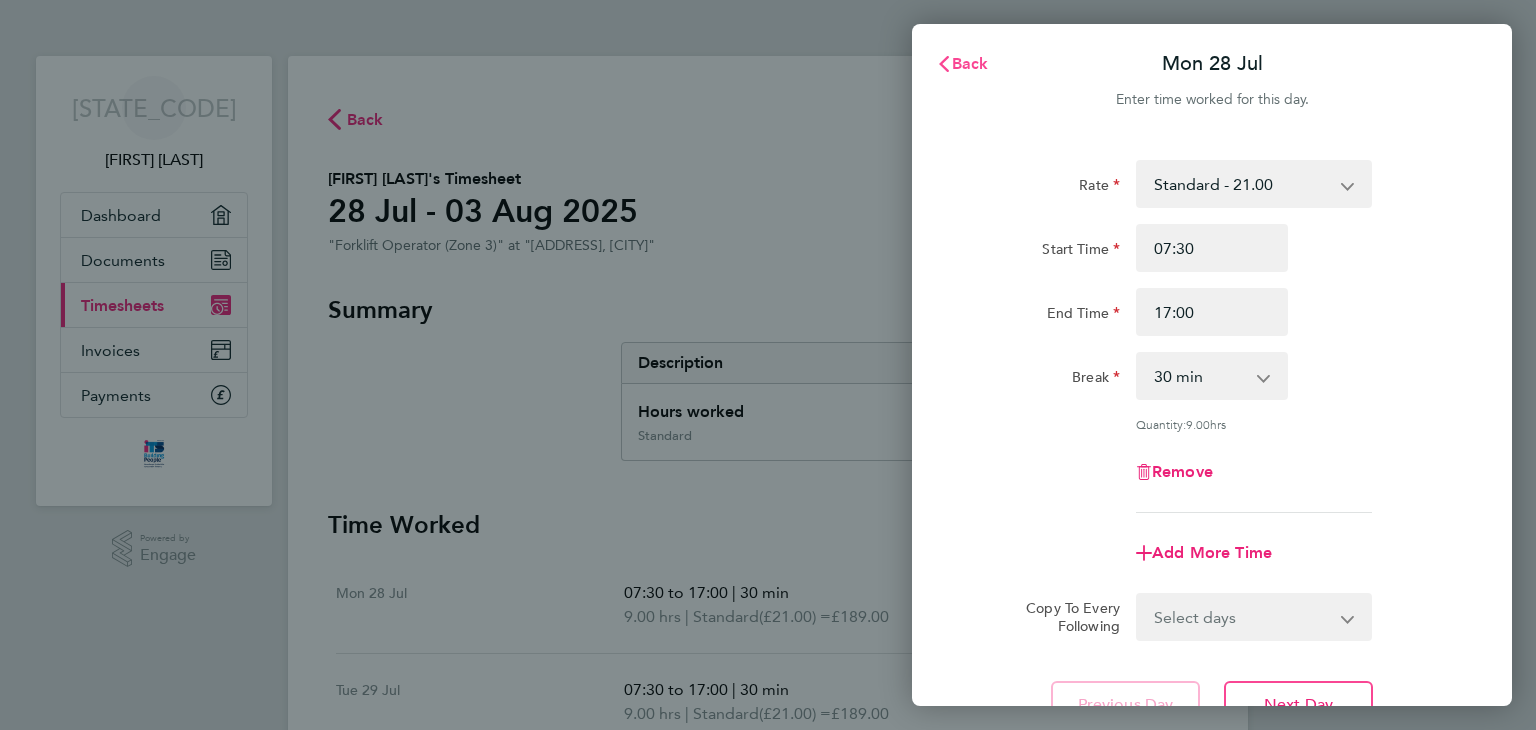 click on "Back" 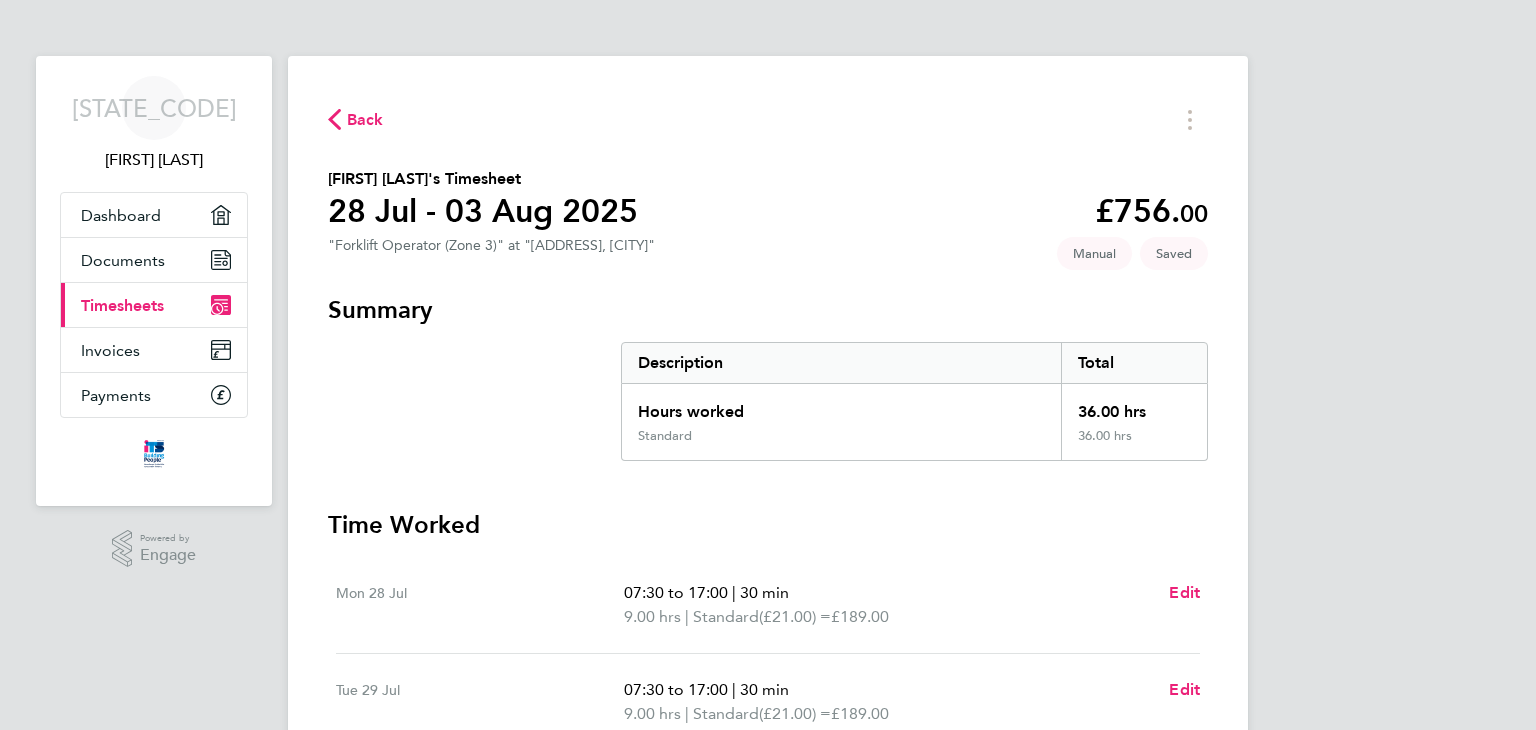 click on "Saved" 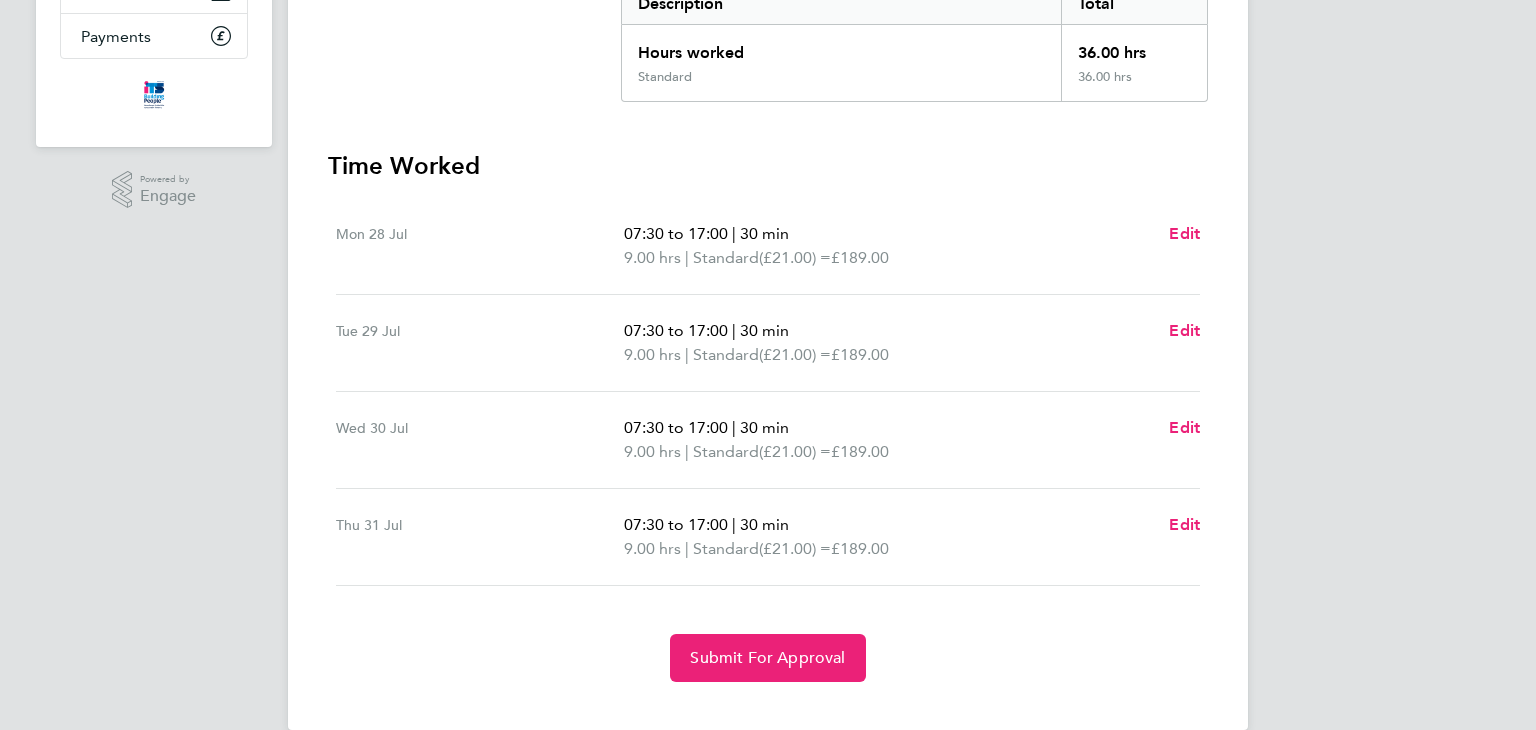 scroll, scrollTop: 375, scrollLeft: 0, axis: vertical 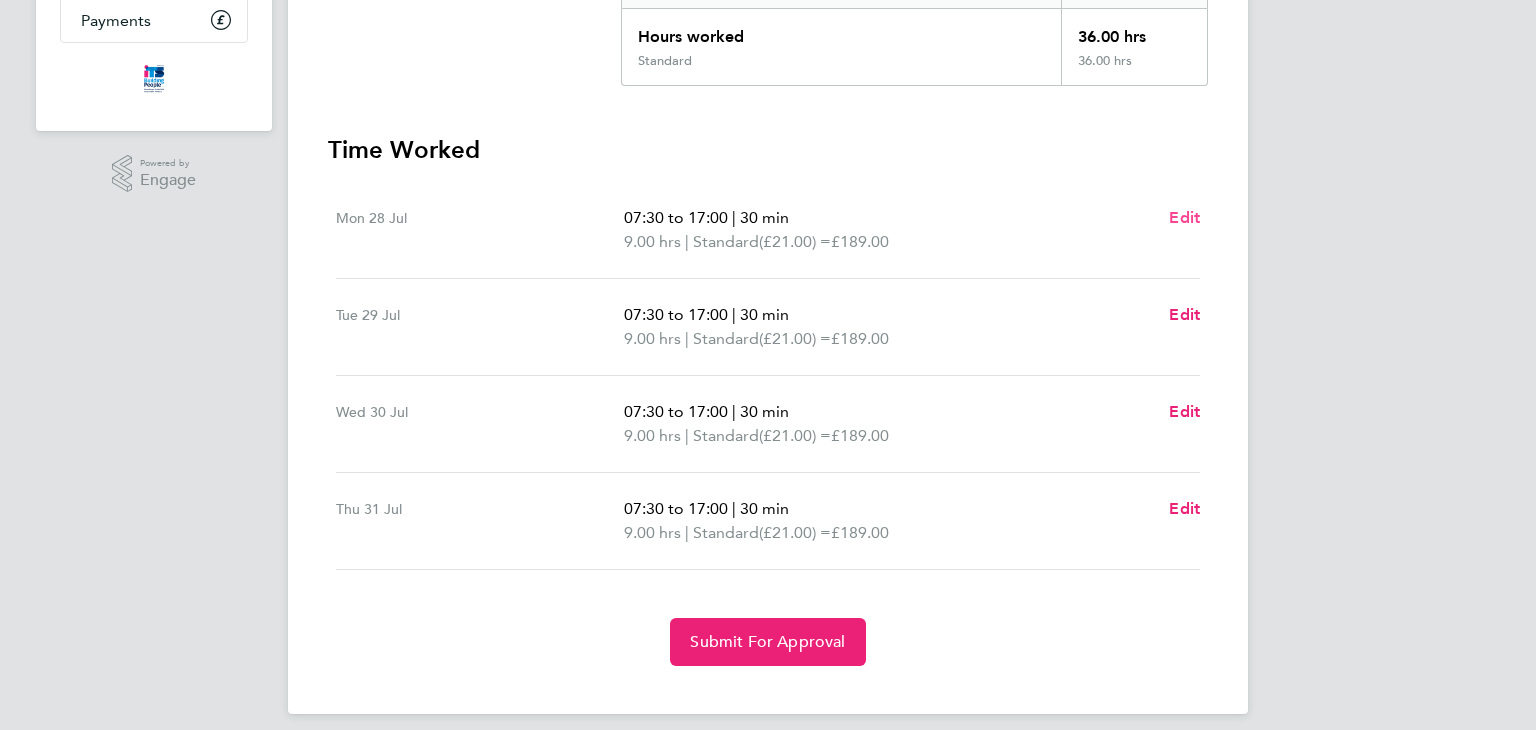 click on "Edit" at bounding box center (1184, 217) 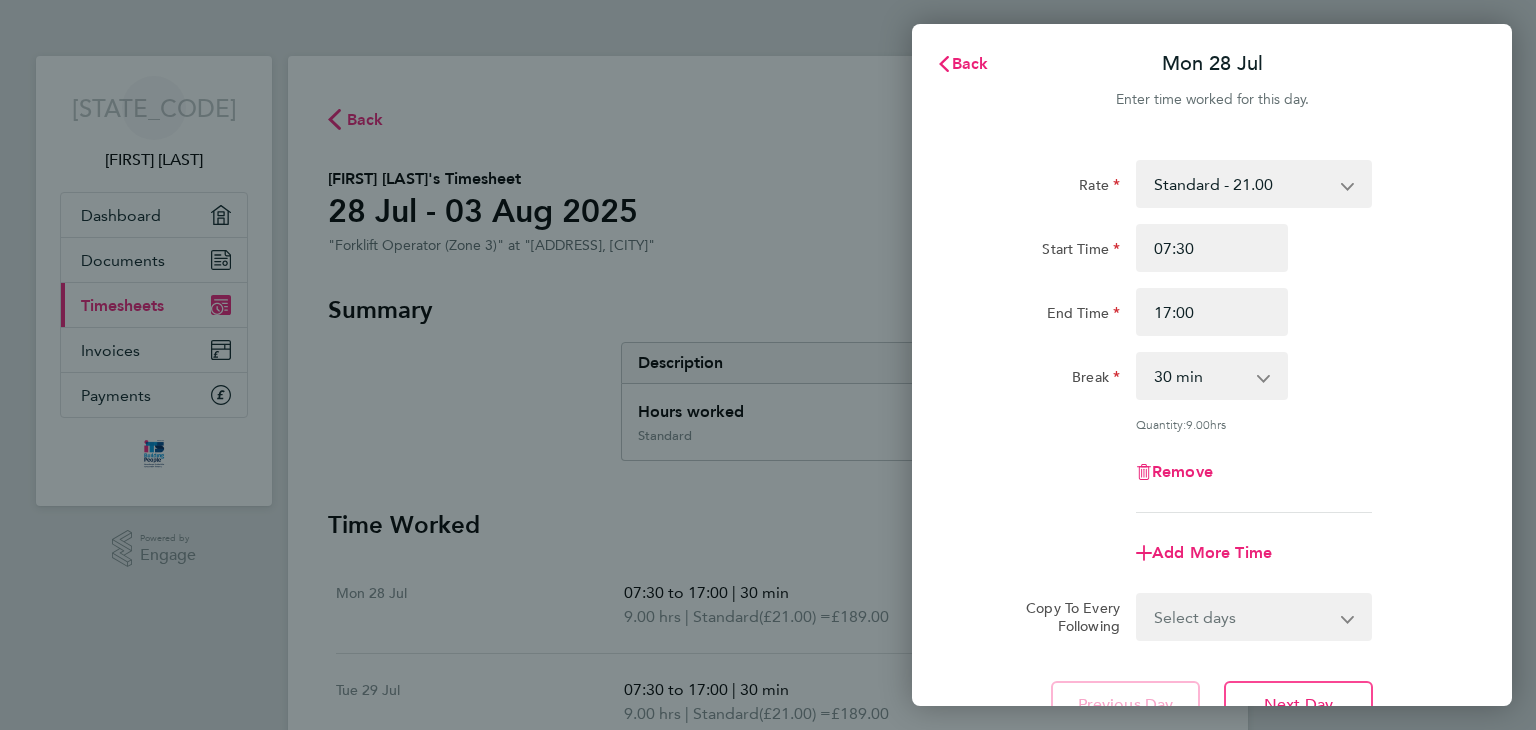 scroll, scrollTop: 0, scrollLeft: 0, axis: both 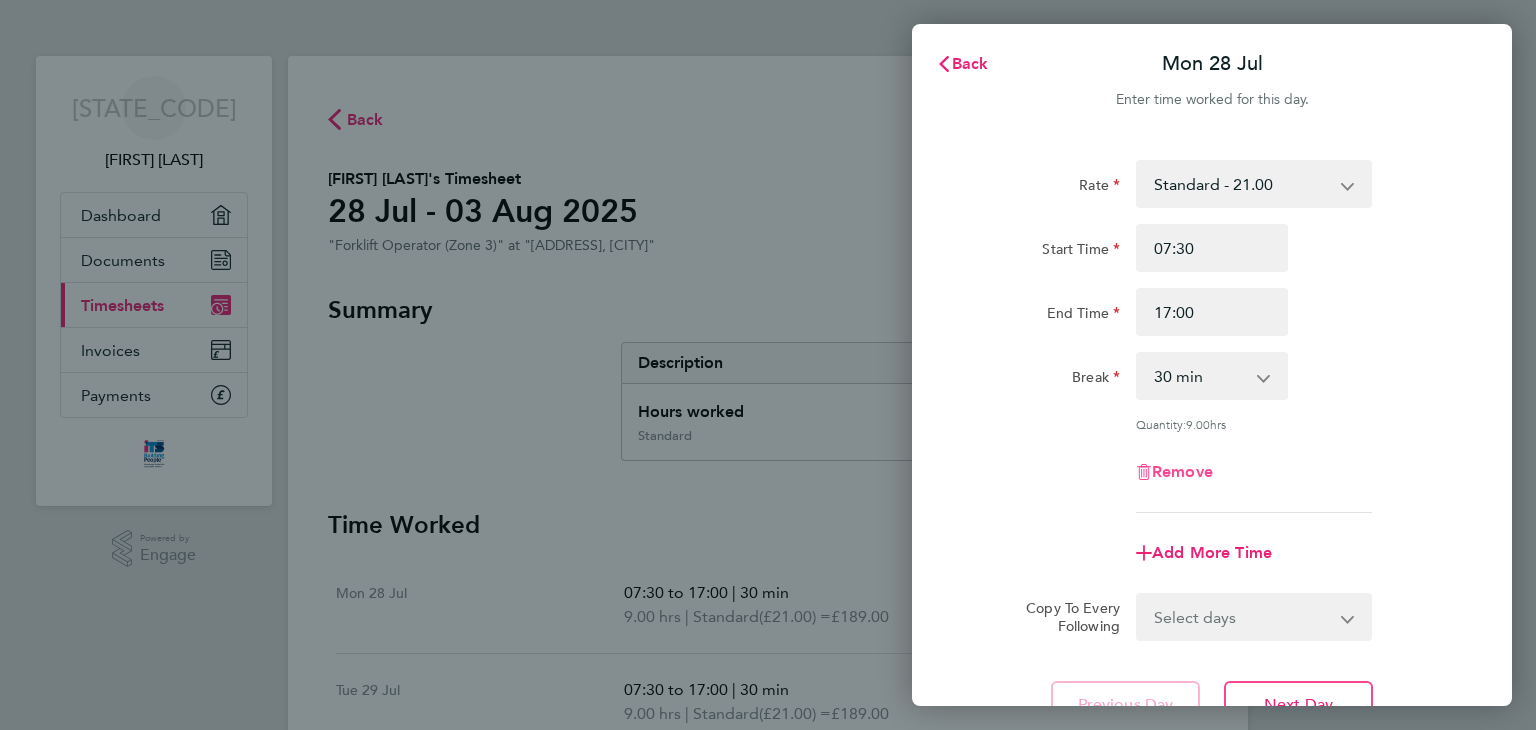 click on "Remove" 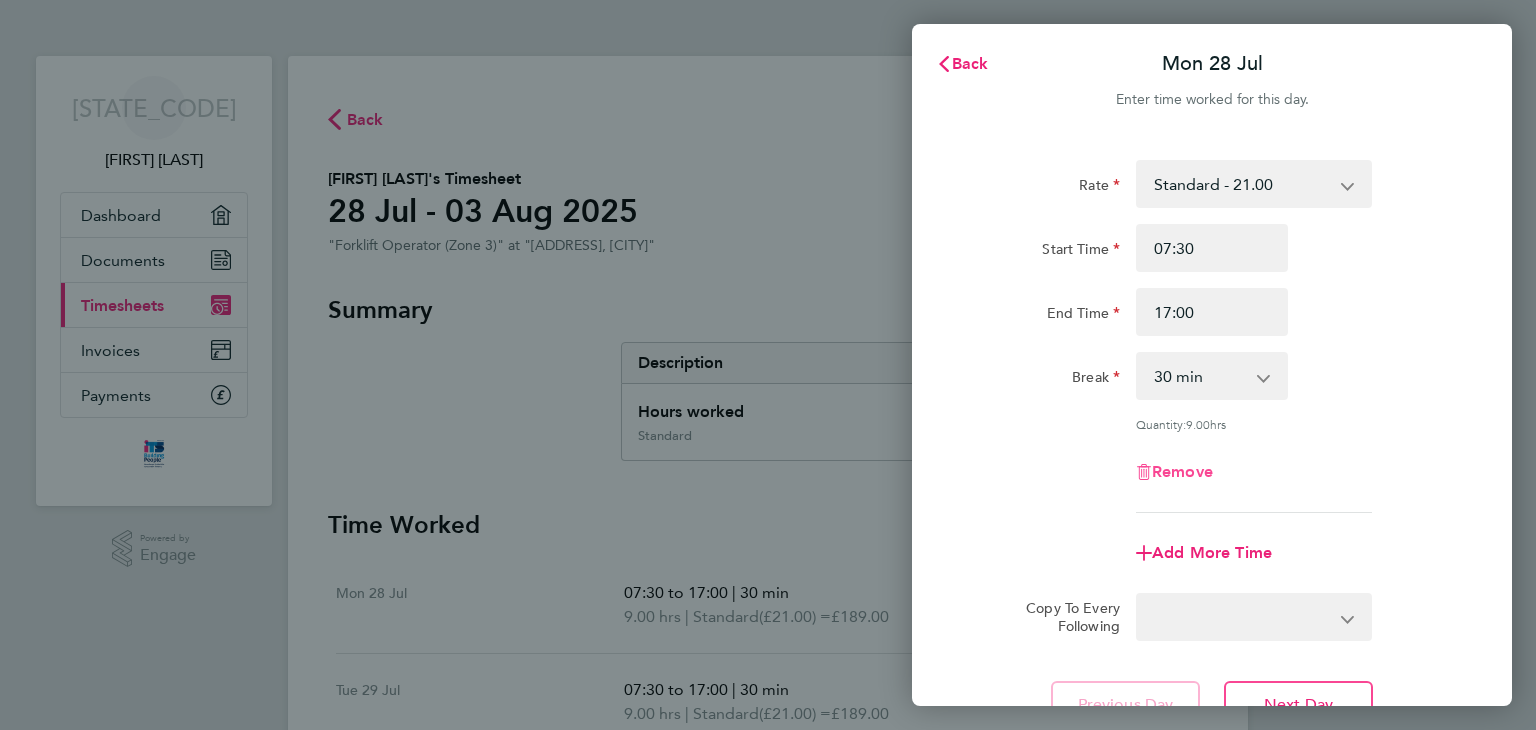 select on "null" 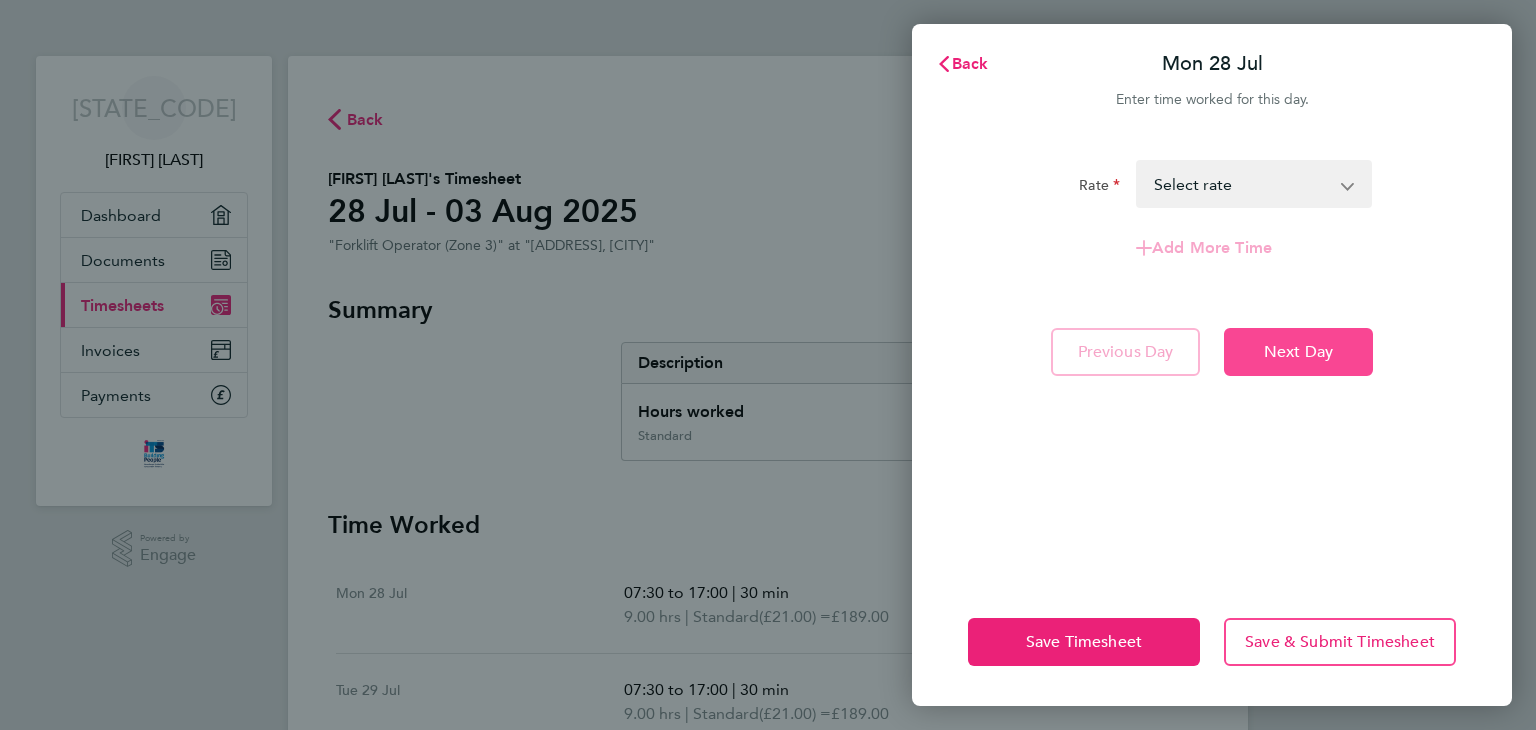 click on "Next Day" 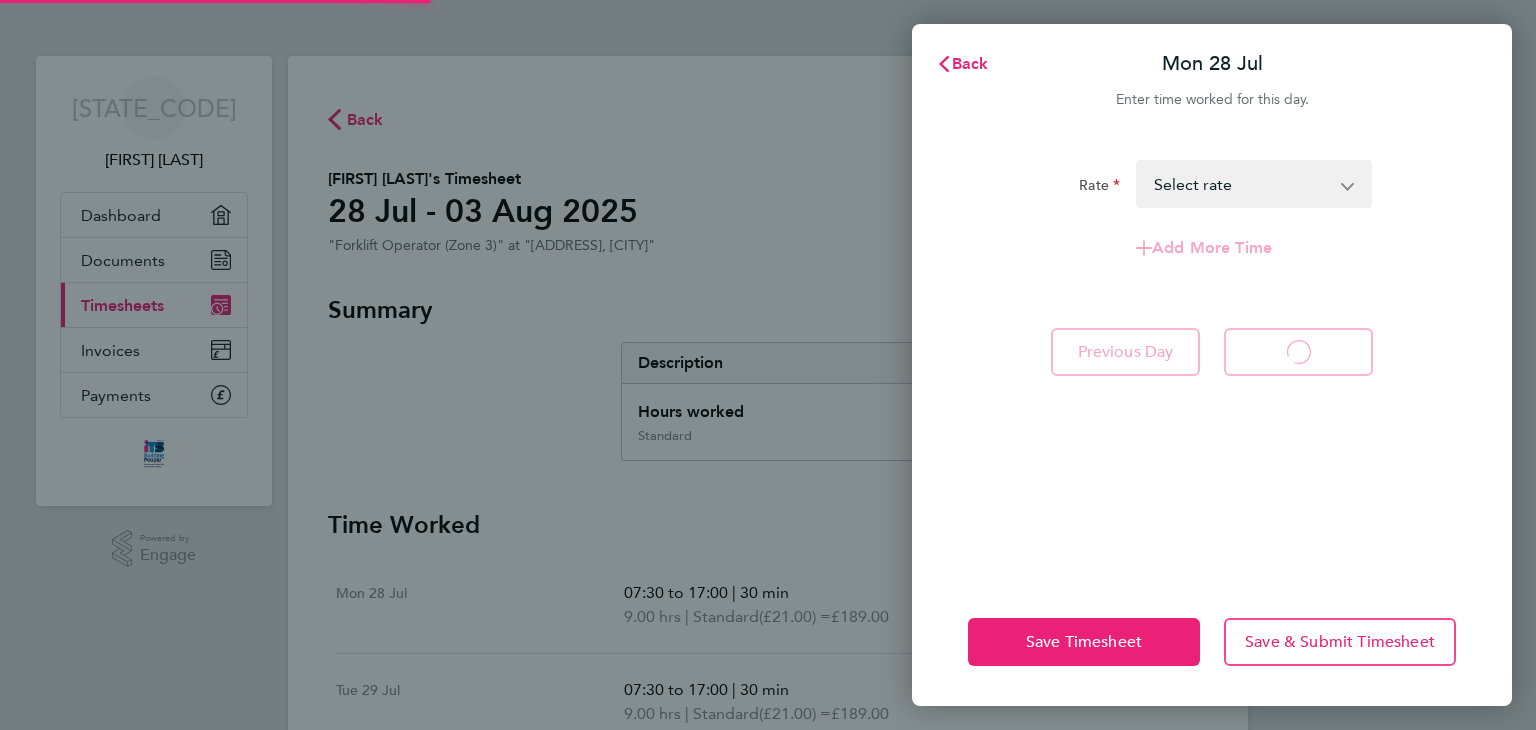 select on "30" 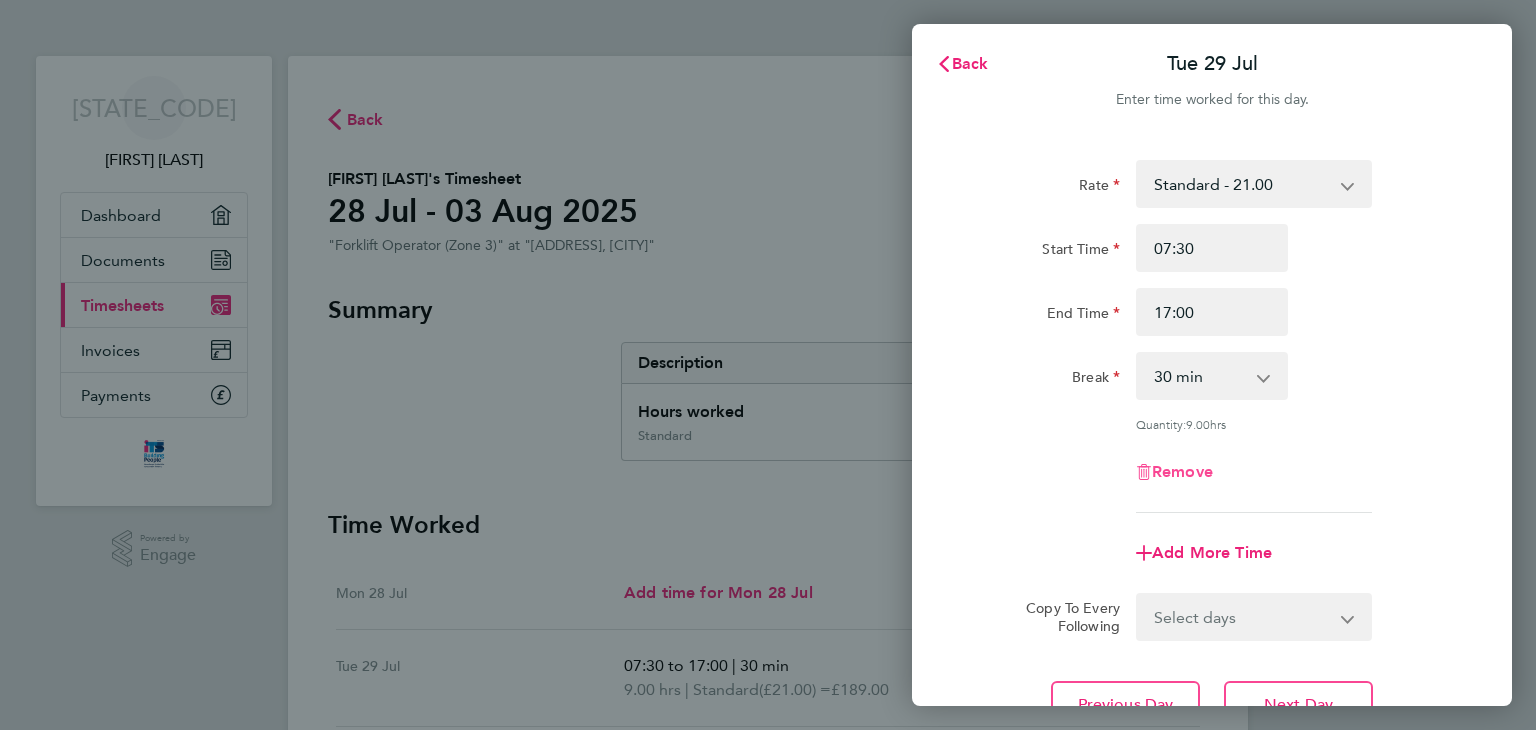 click 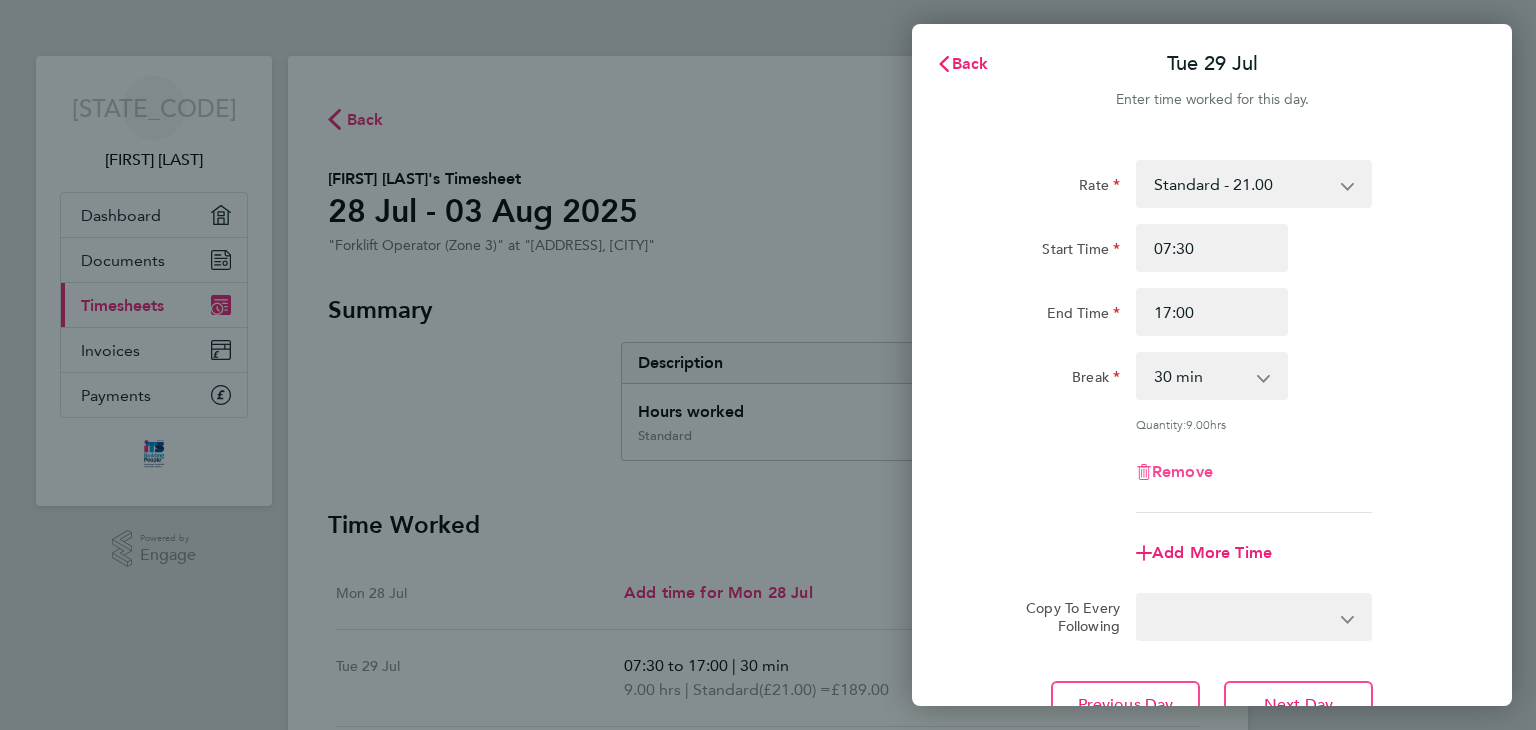 select on "null" 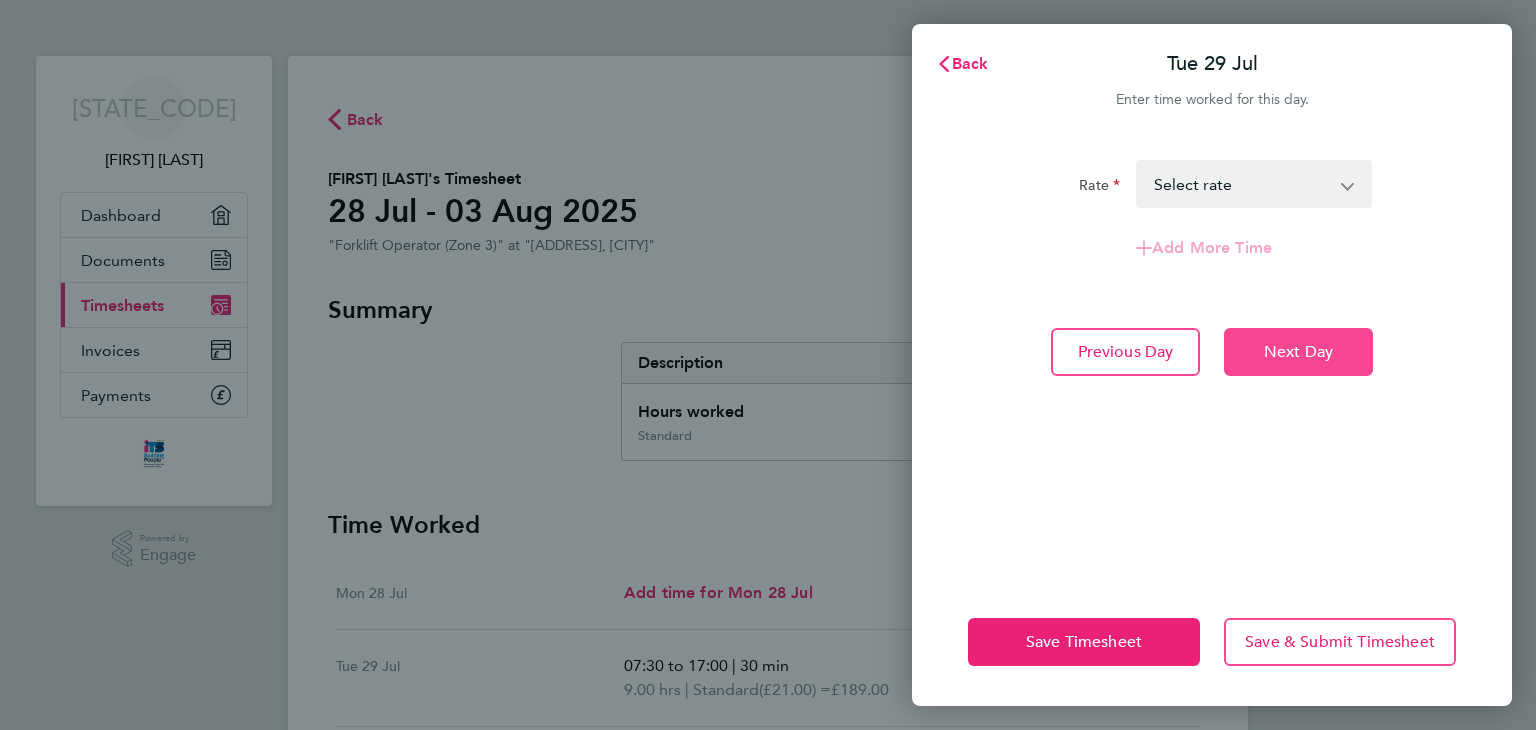 click on "Next Day" 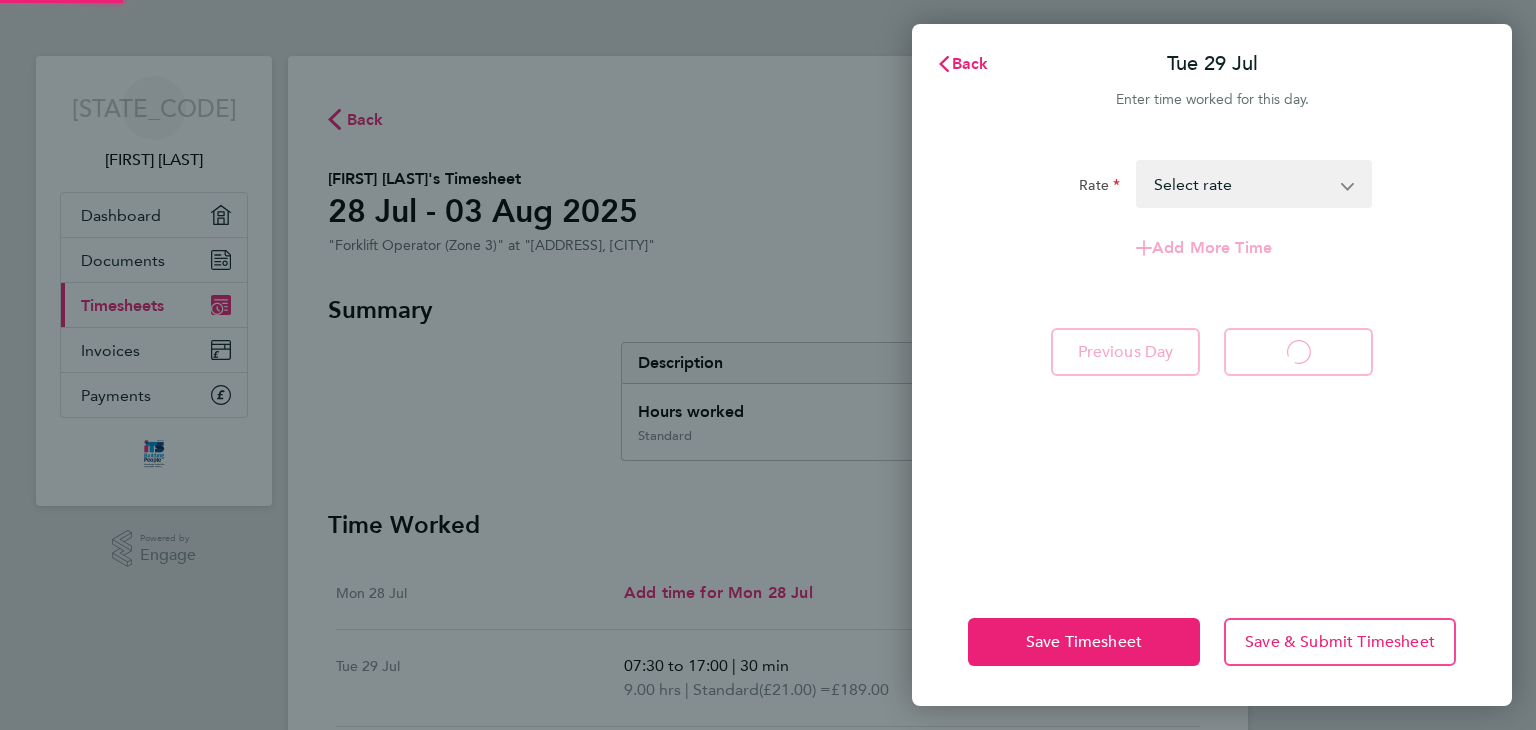 select on "30" 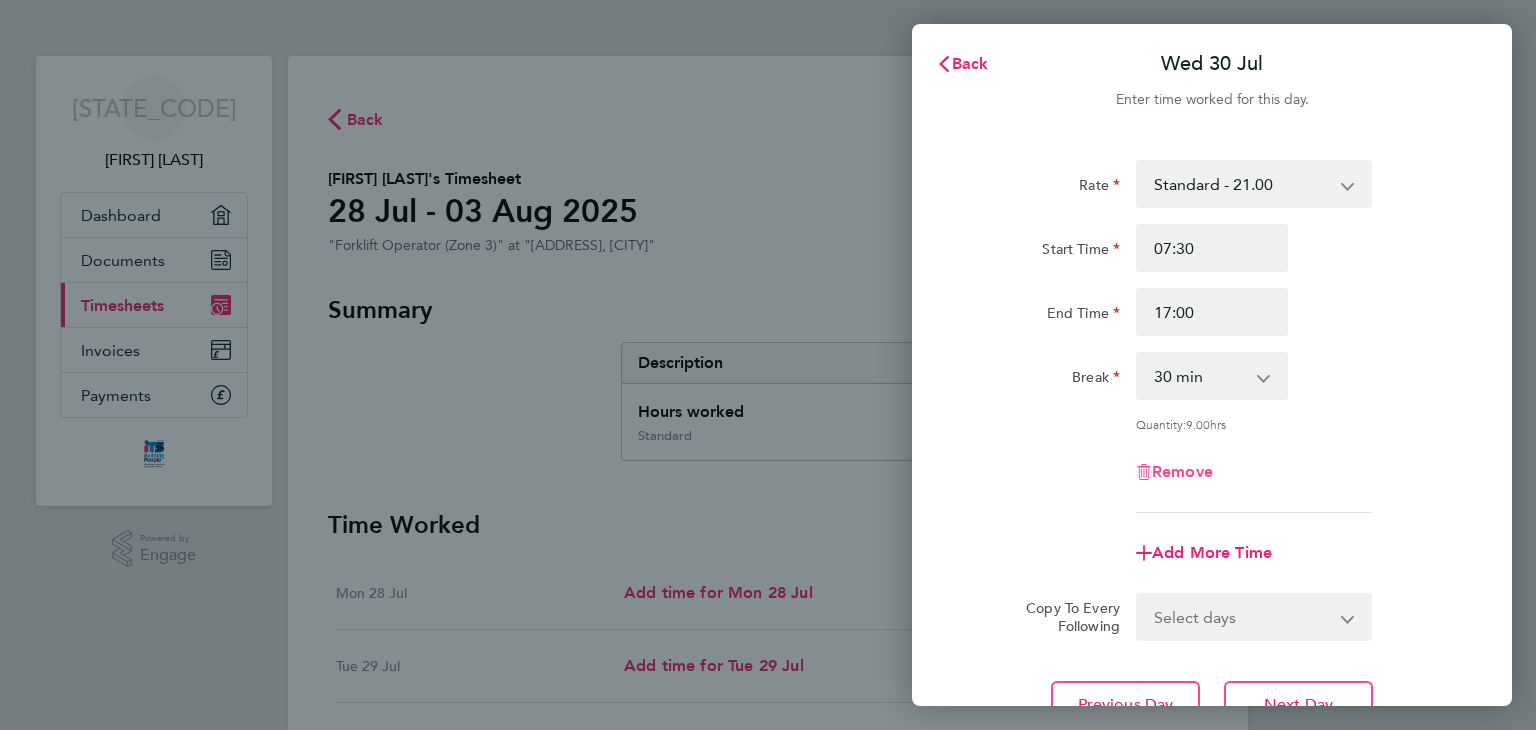 click 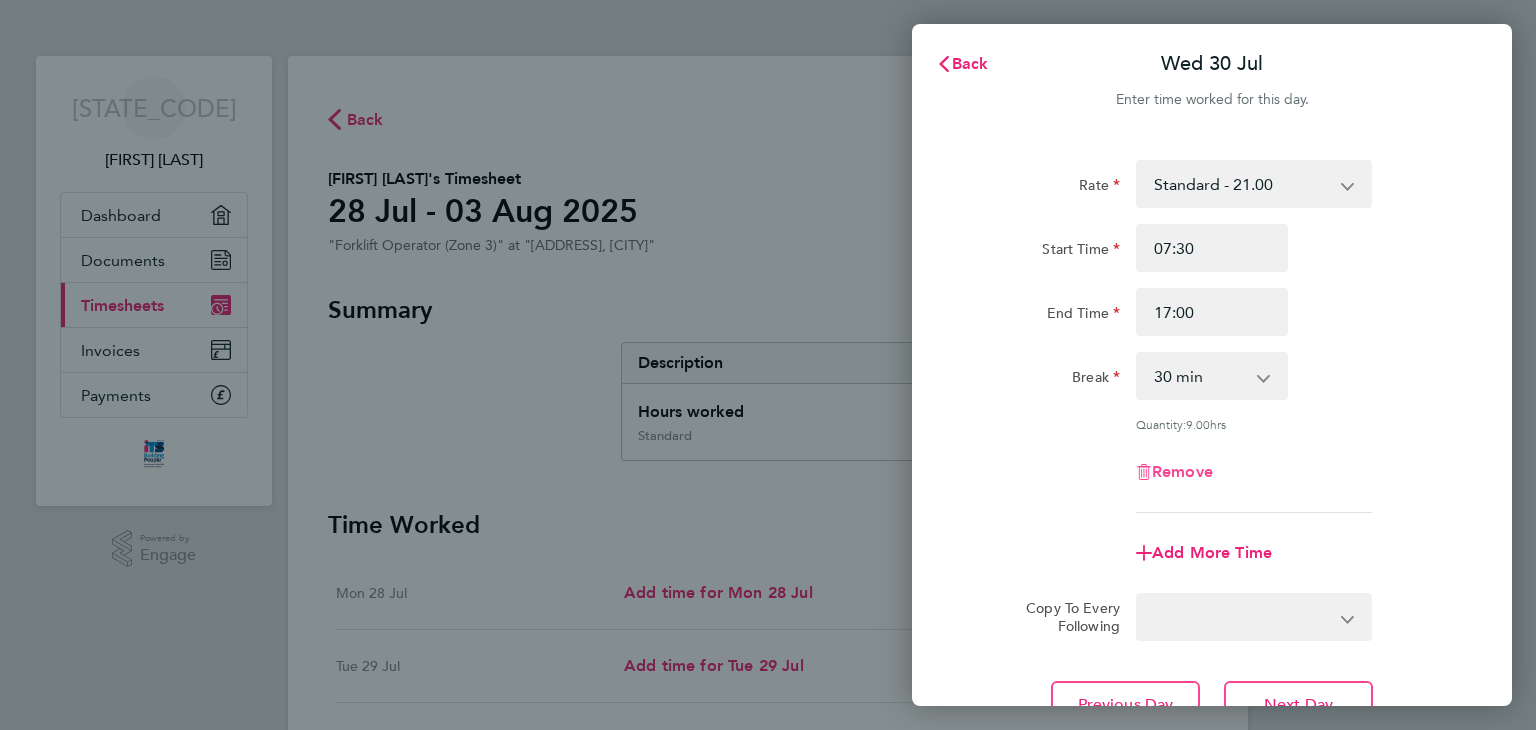 select on "null" 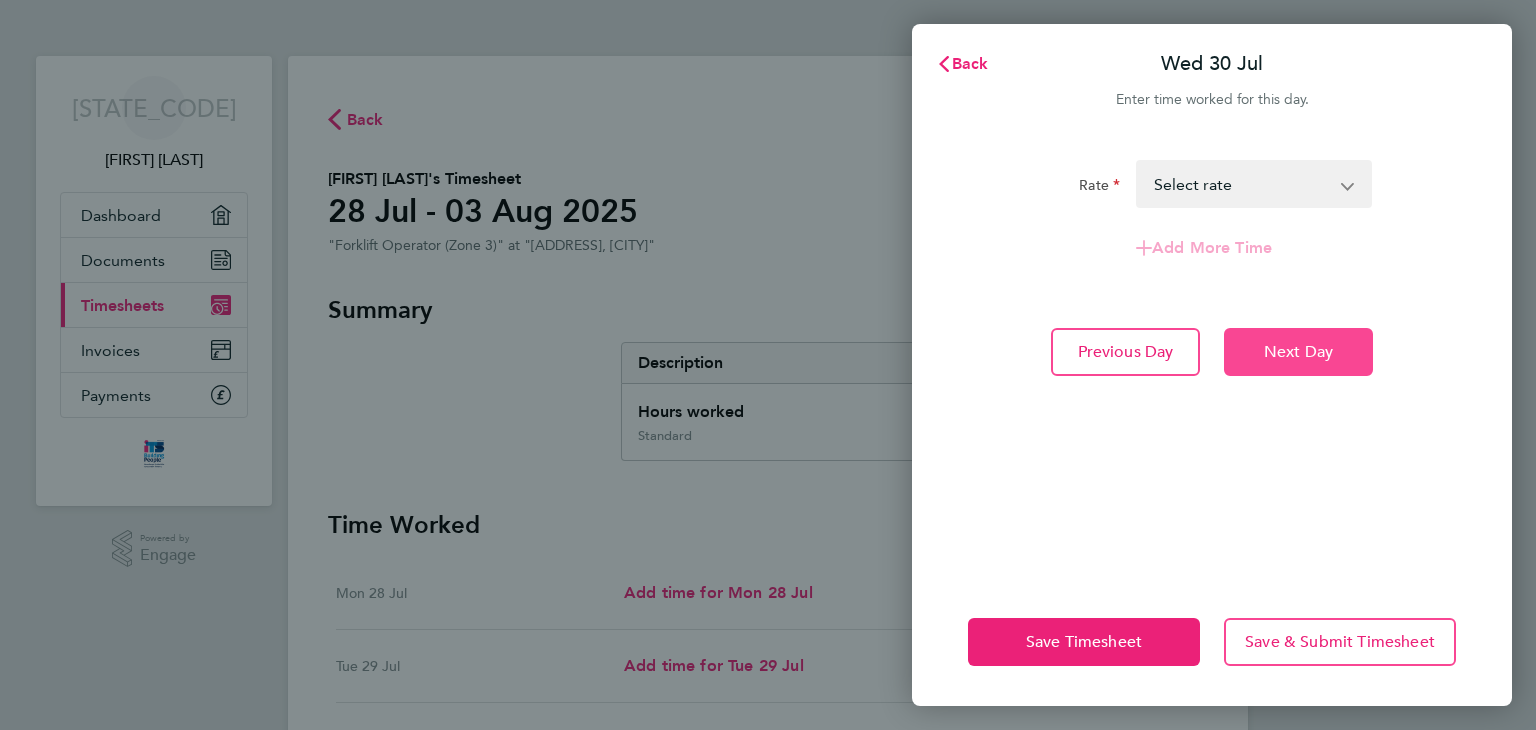 click on "Next Day" 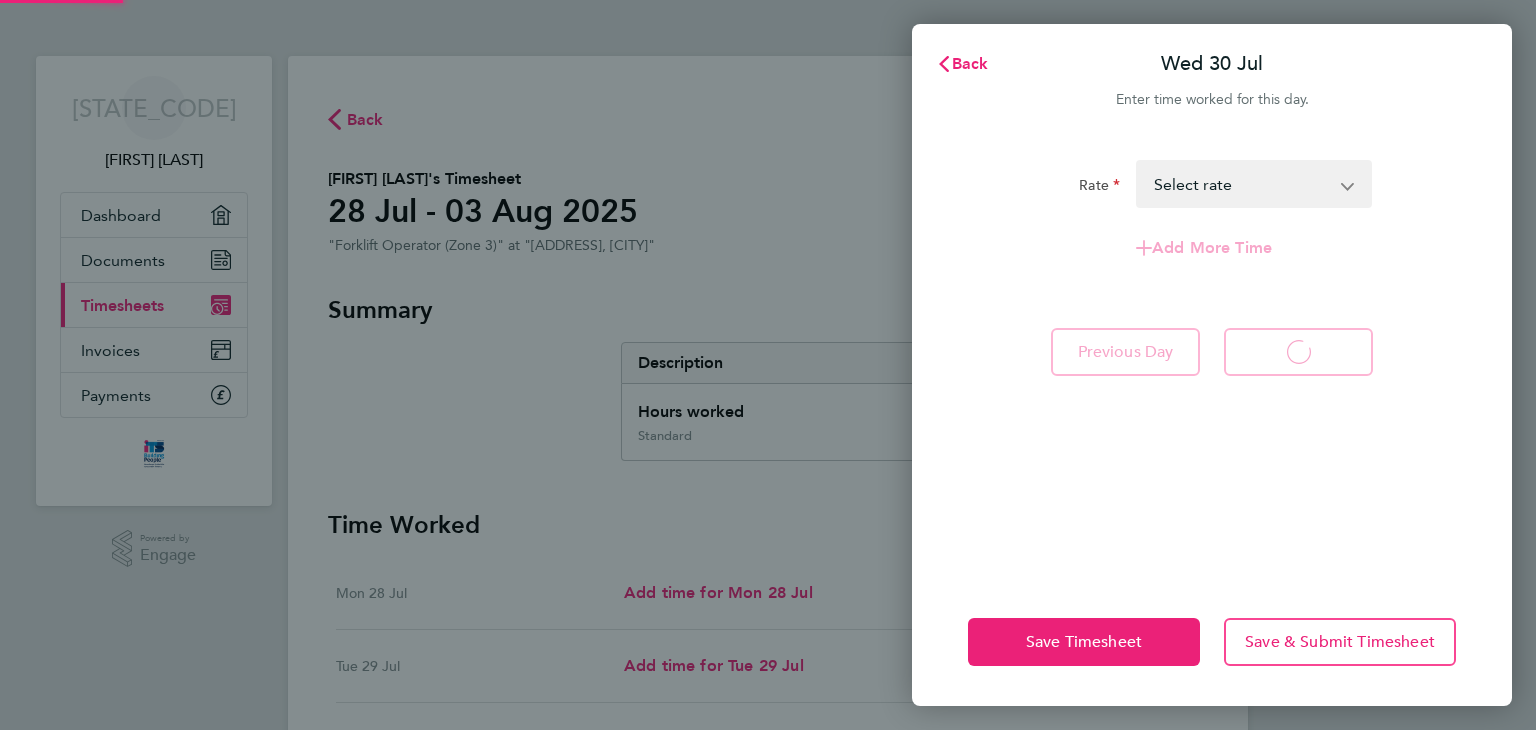 select on "30" 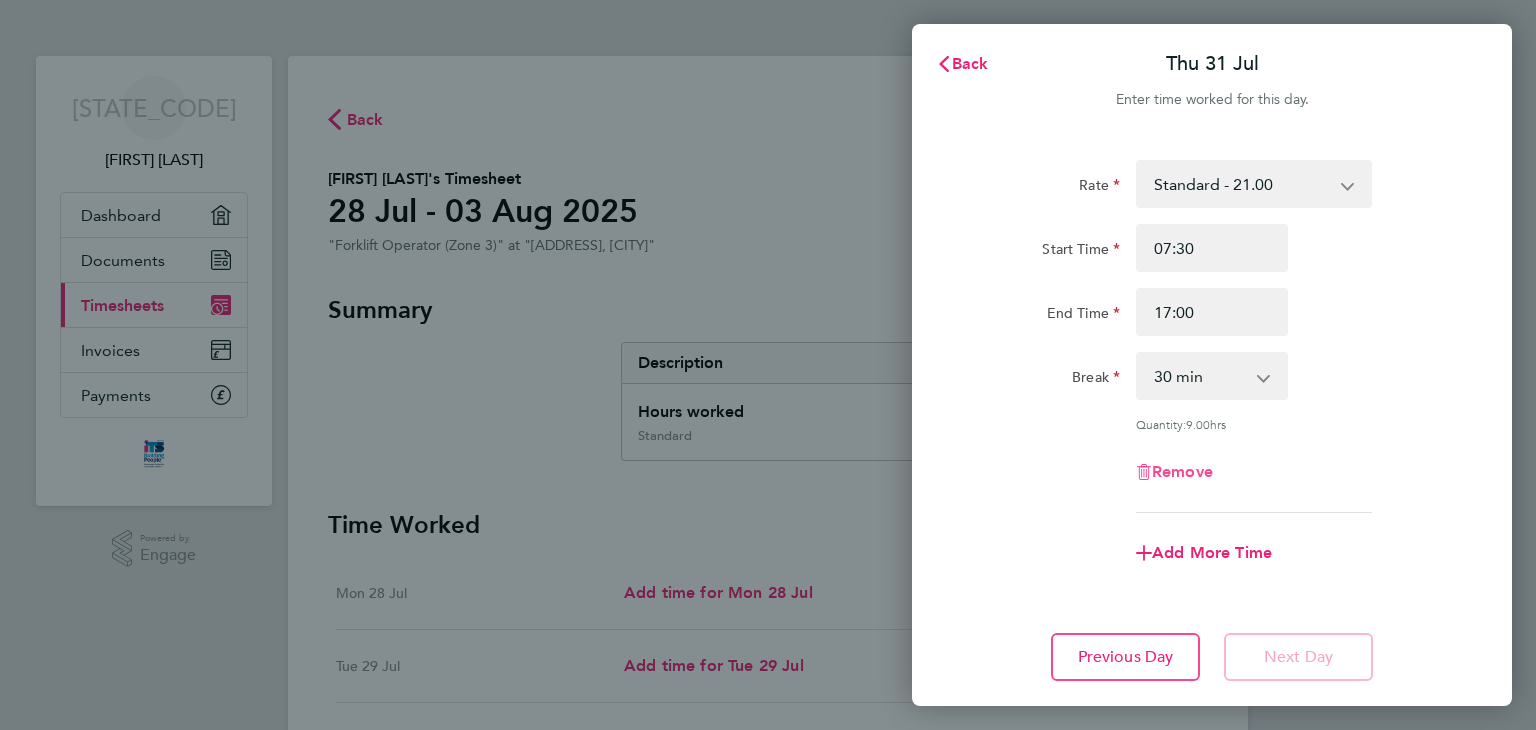 click 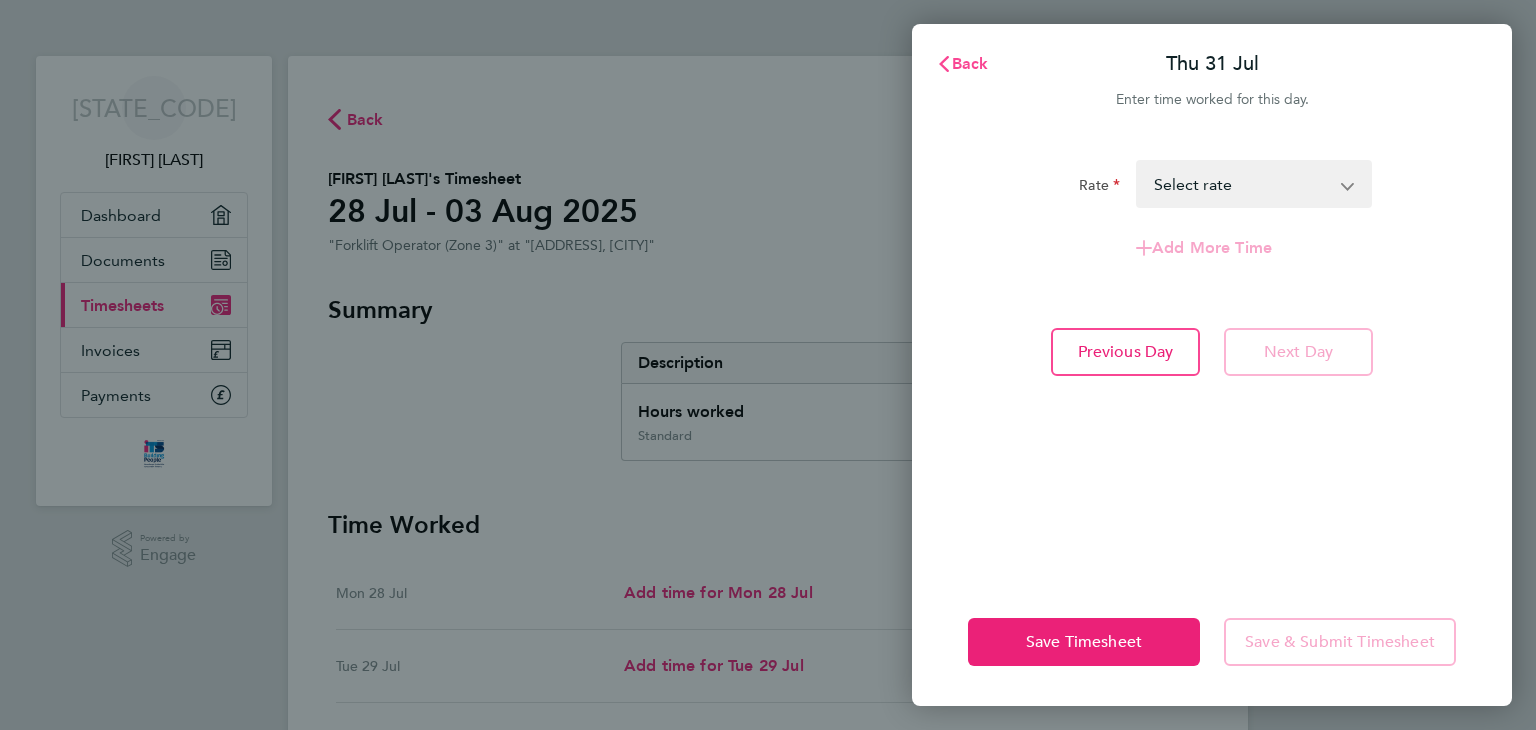 click on "Back" 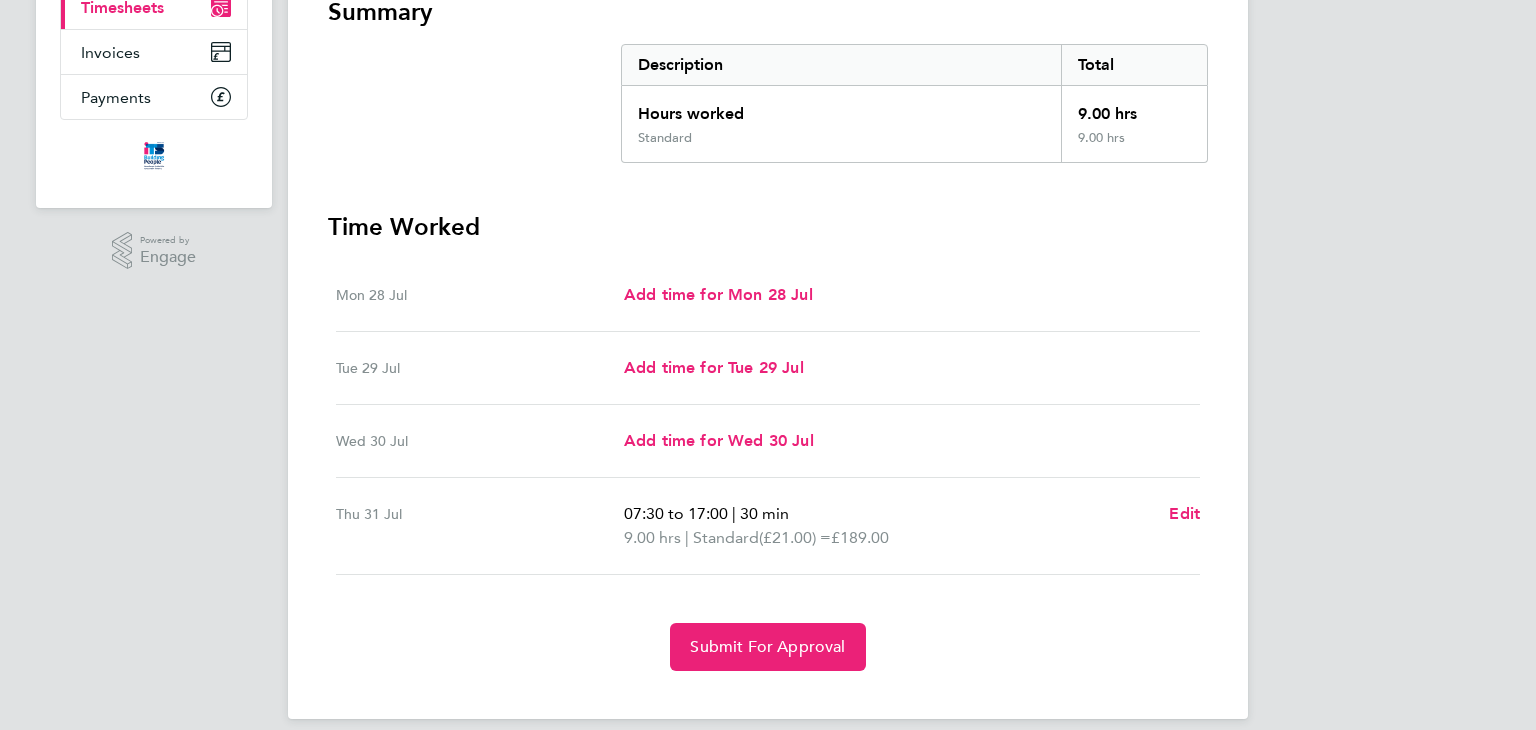 scroll, scrollTop: 303, scrollLeft: 0, axis: vertical 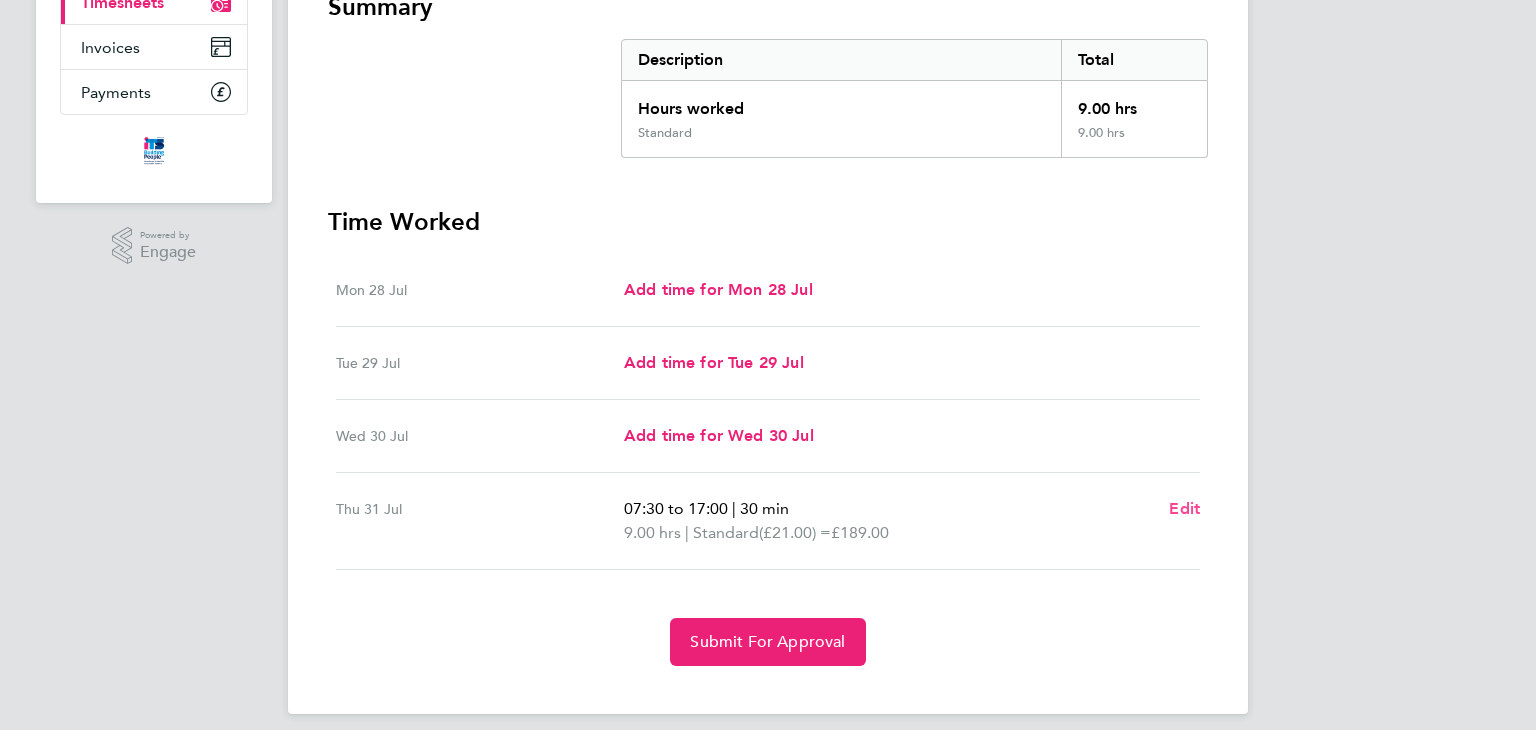 click on "Edit" at bounding box center (1184, 508) 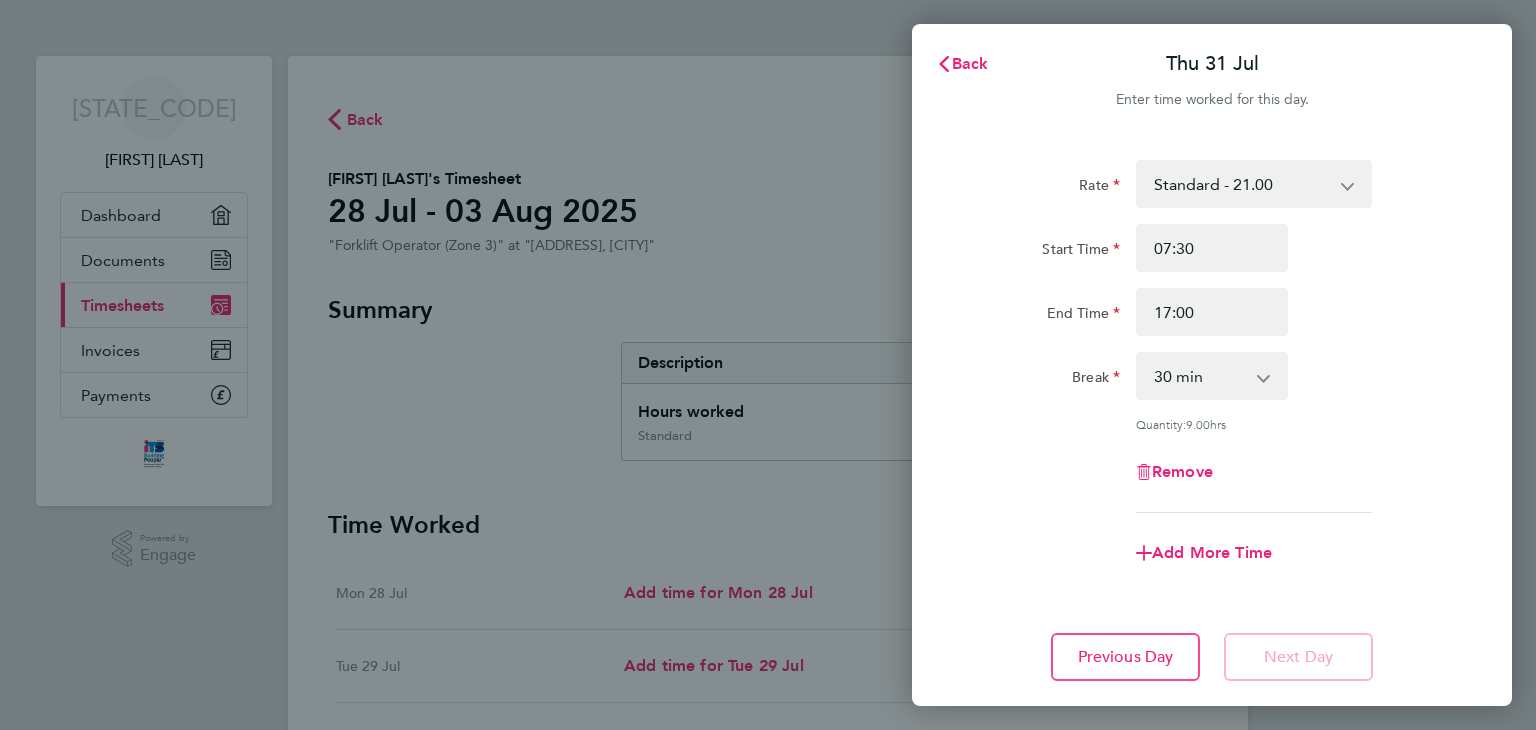 scroll, scrollTop: 0, scrollLeft: 0, axis: both 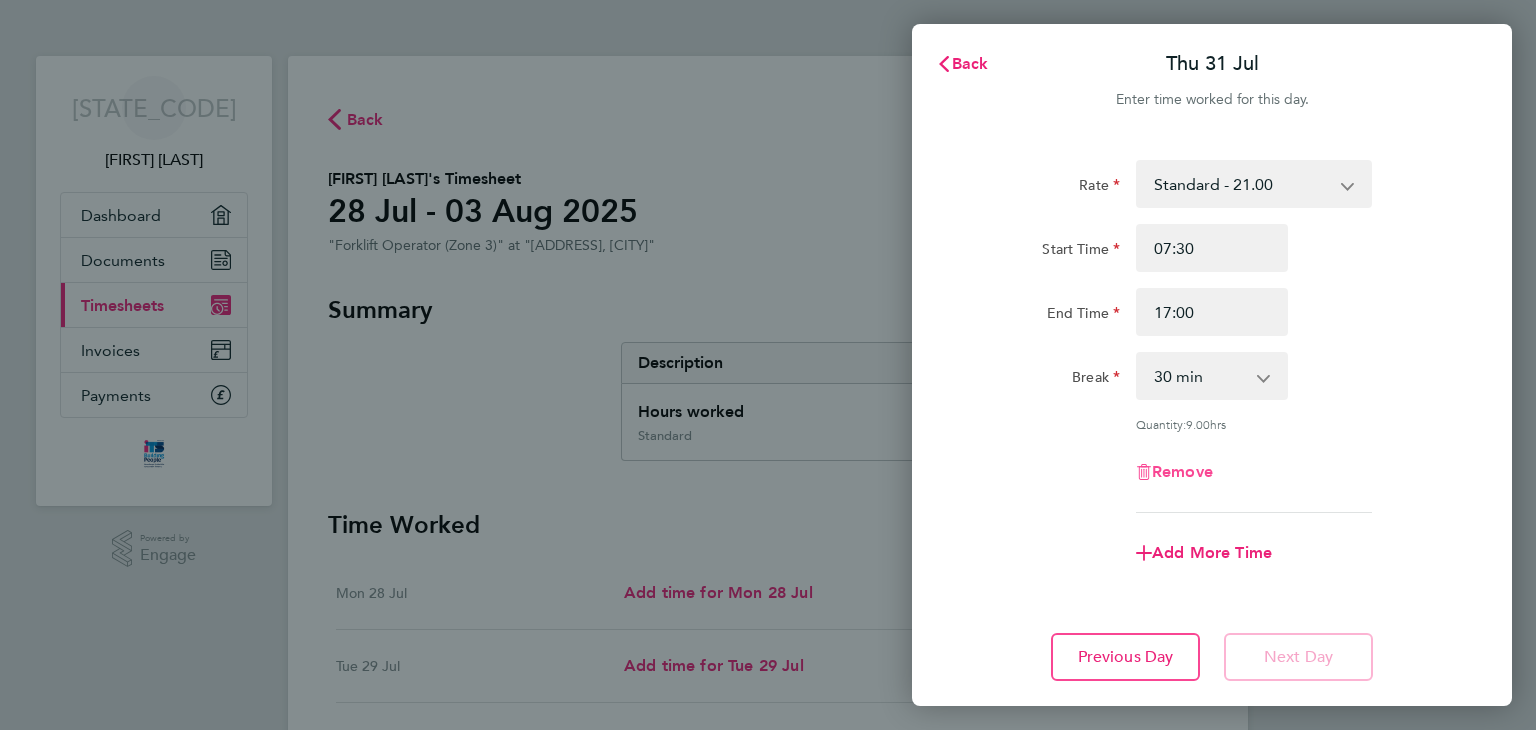 click 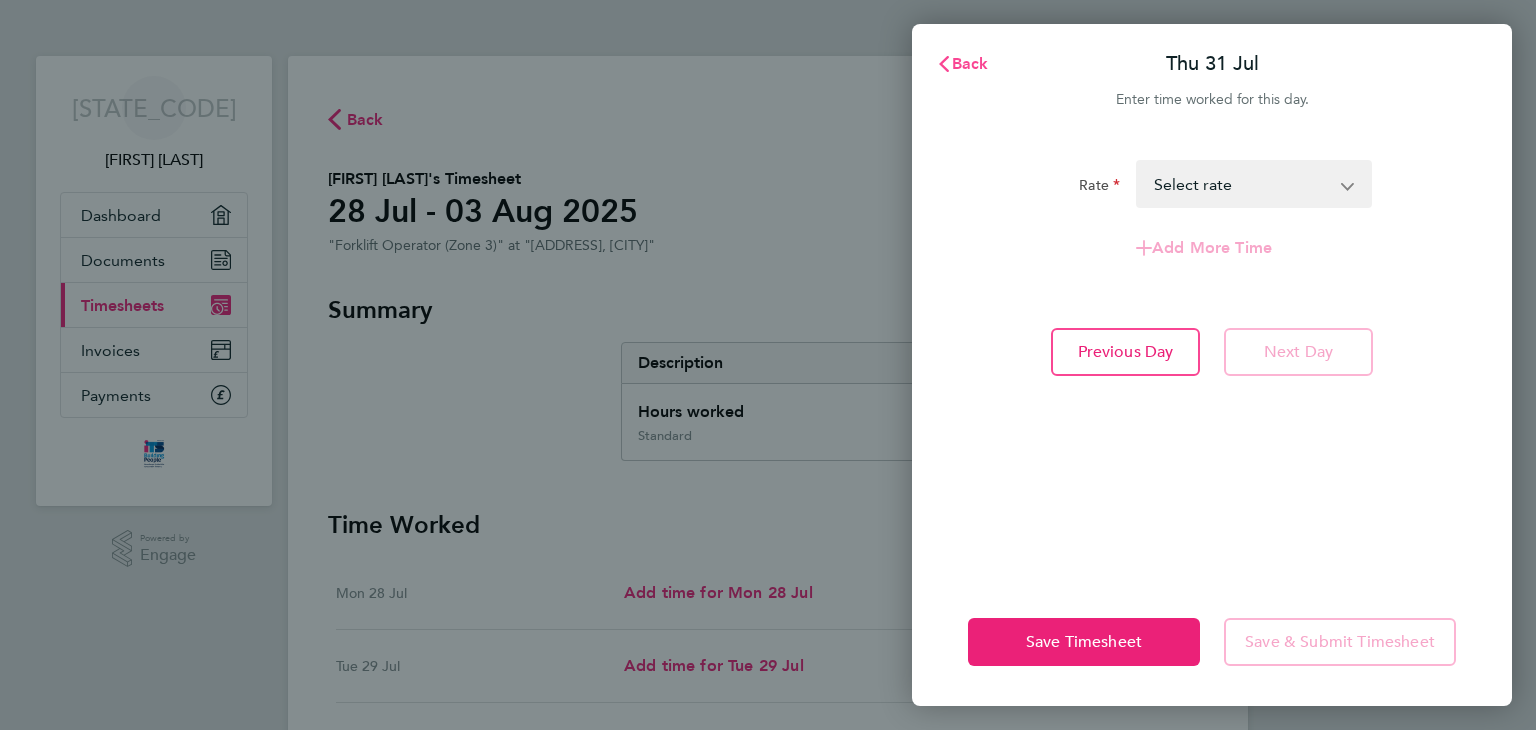 click on "Back" 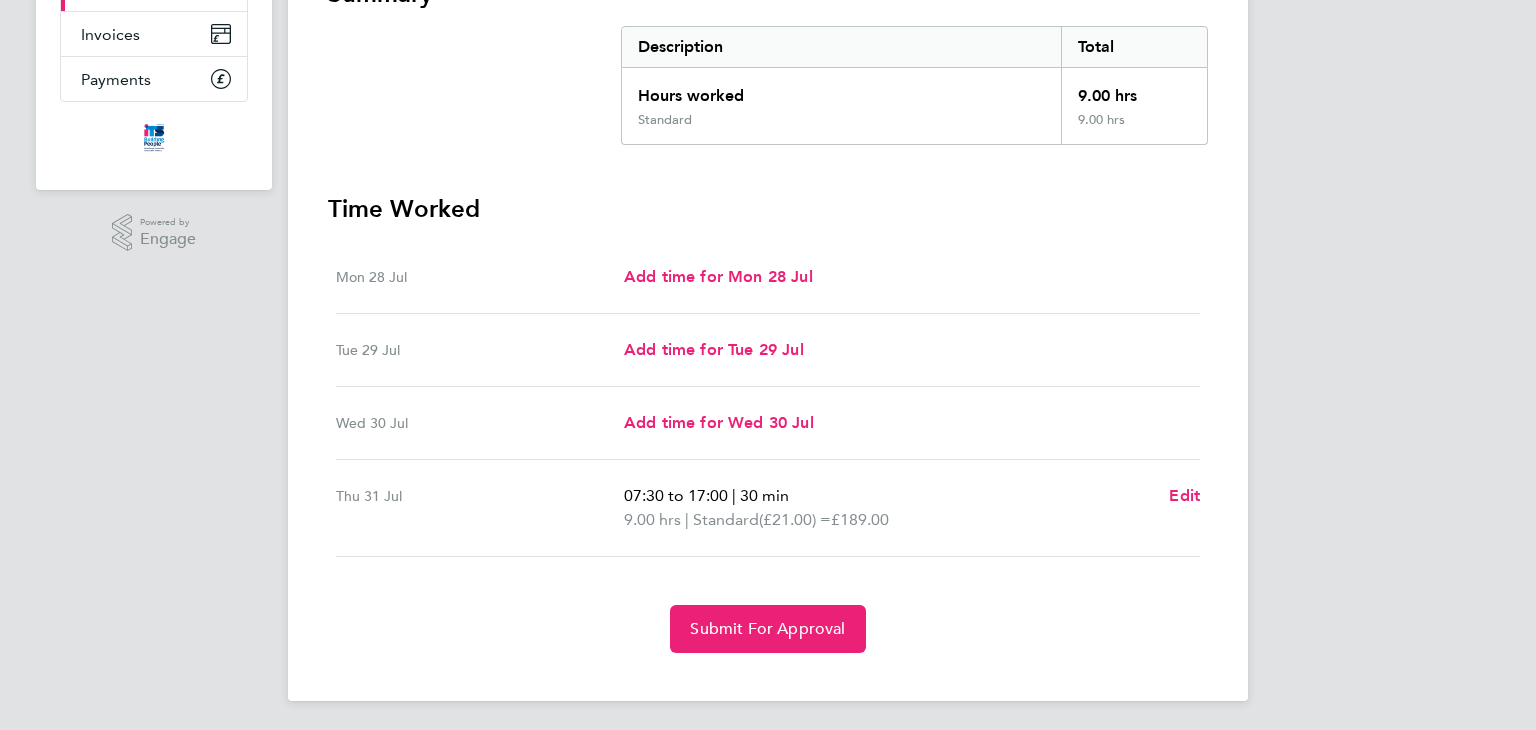 scroll, scrollTop: 317, scrollLeft: 0, axis: vertical 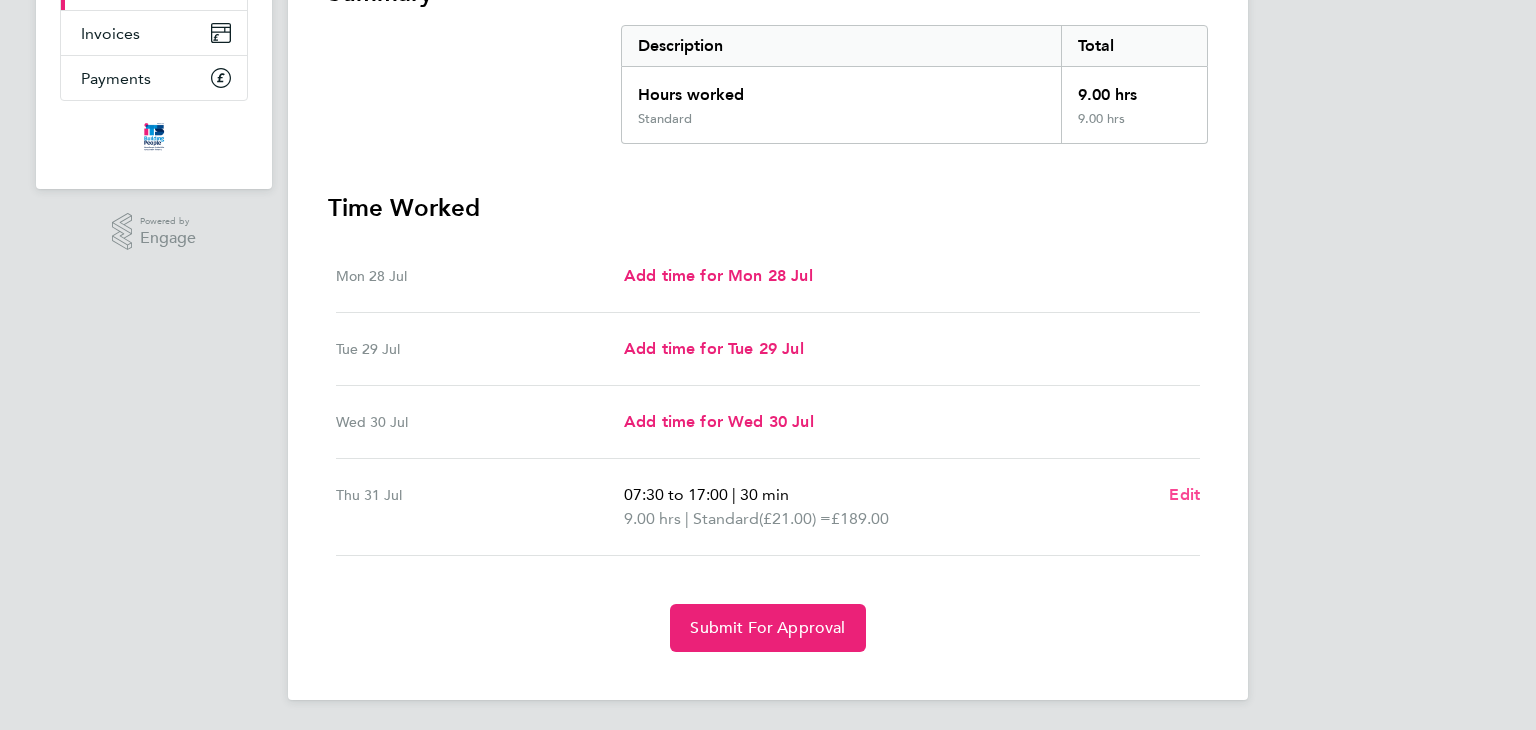 click on "Edit" at bounding box center [1184, 494] 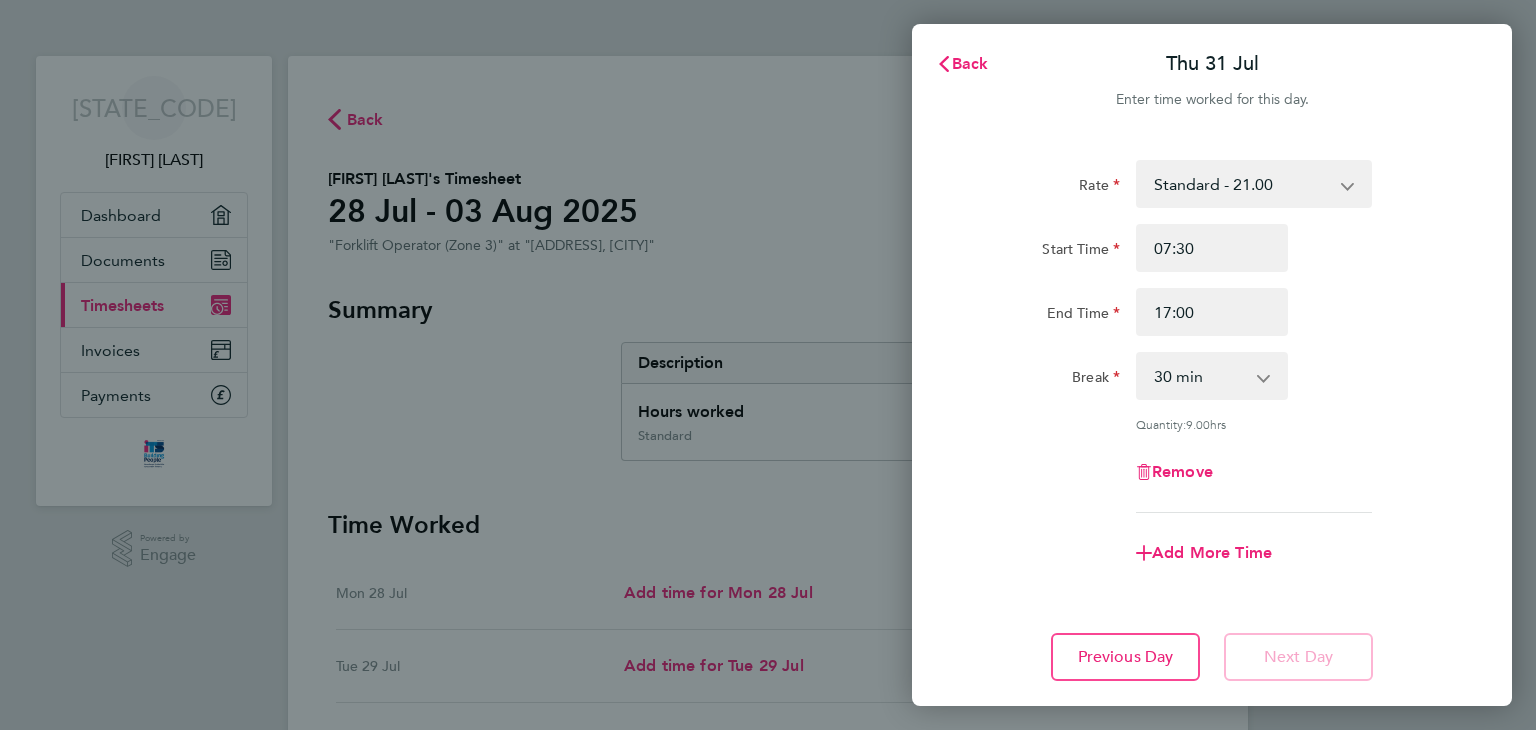 scroll, scrollTop: 0, scrollLeft: 0, axis: both 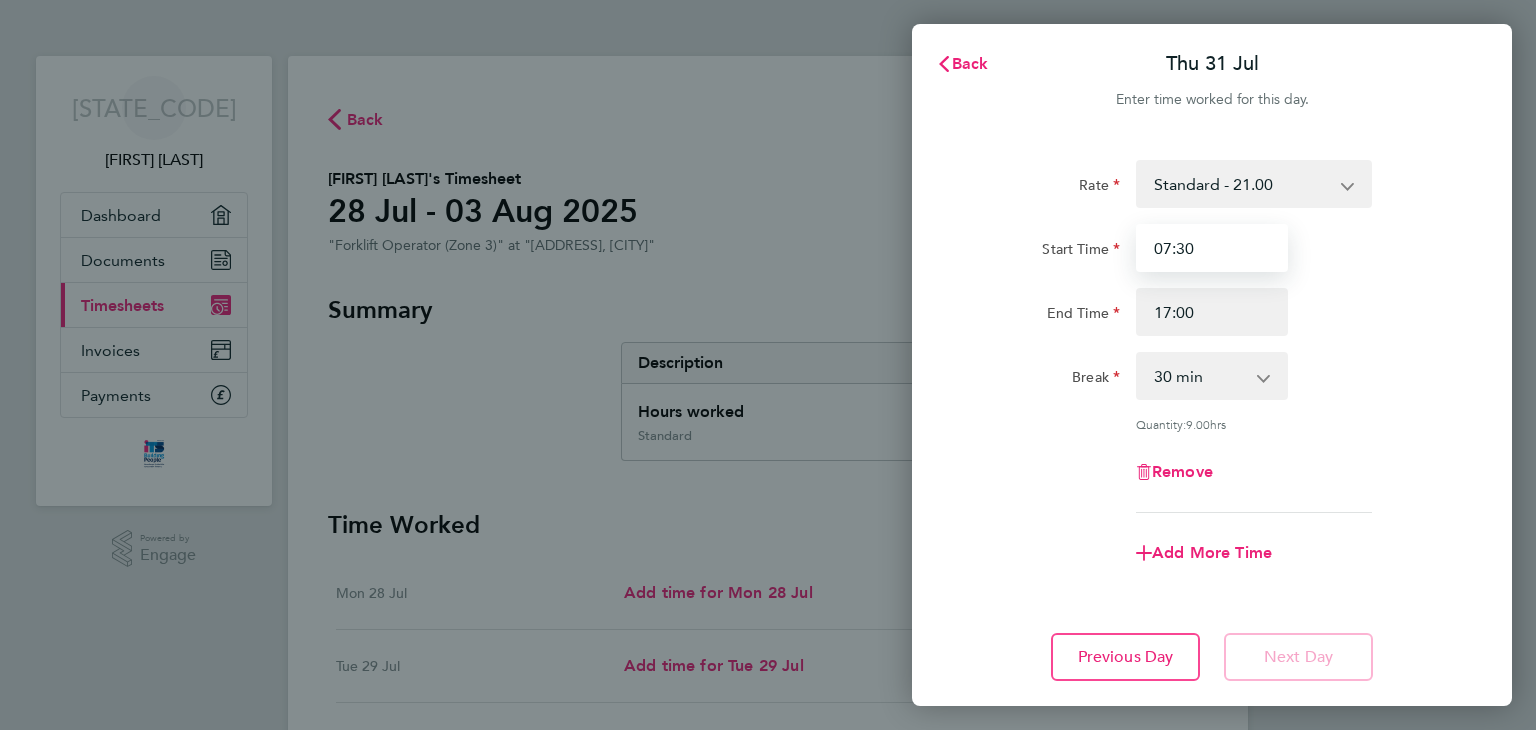 click on "07:30" at bounding box center (1212, 248) 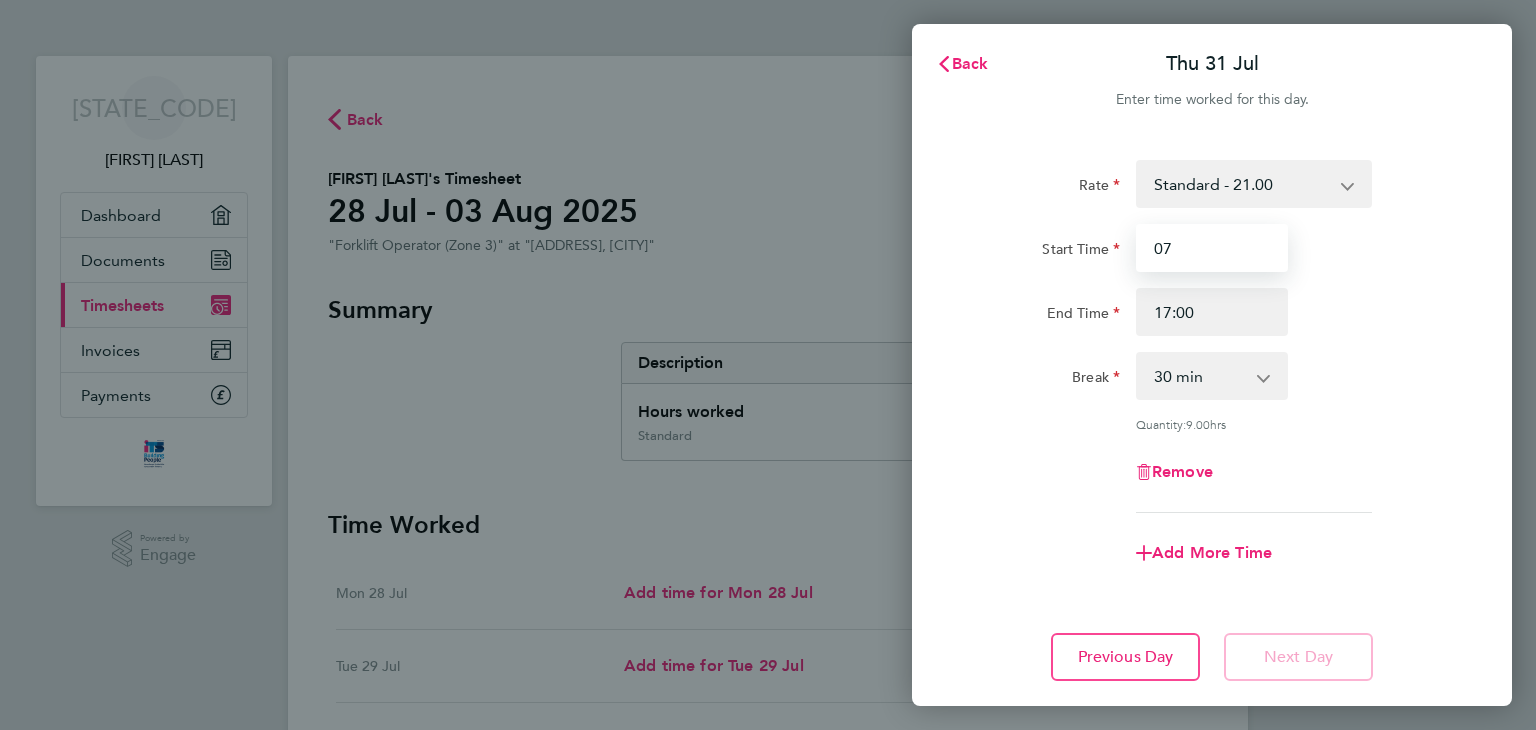 type on "0" 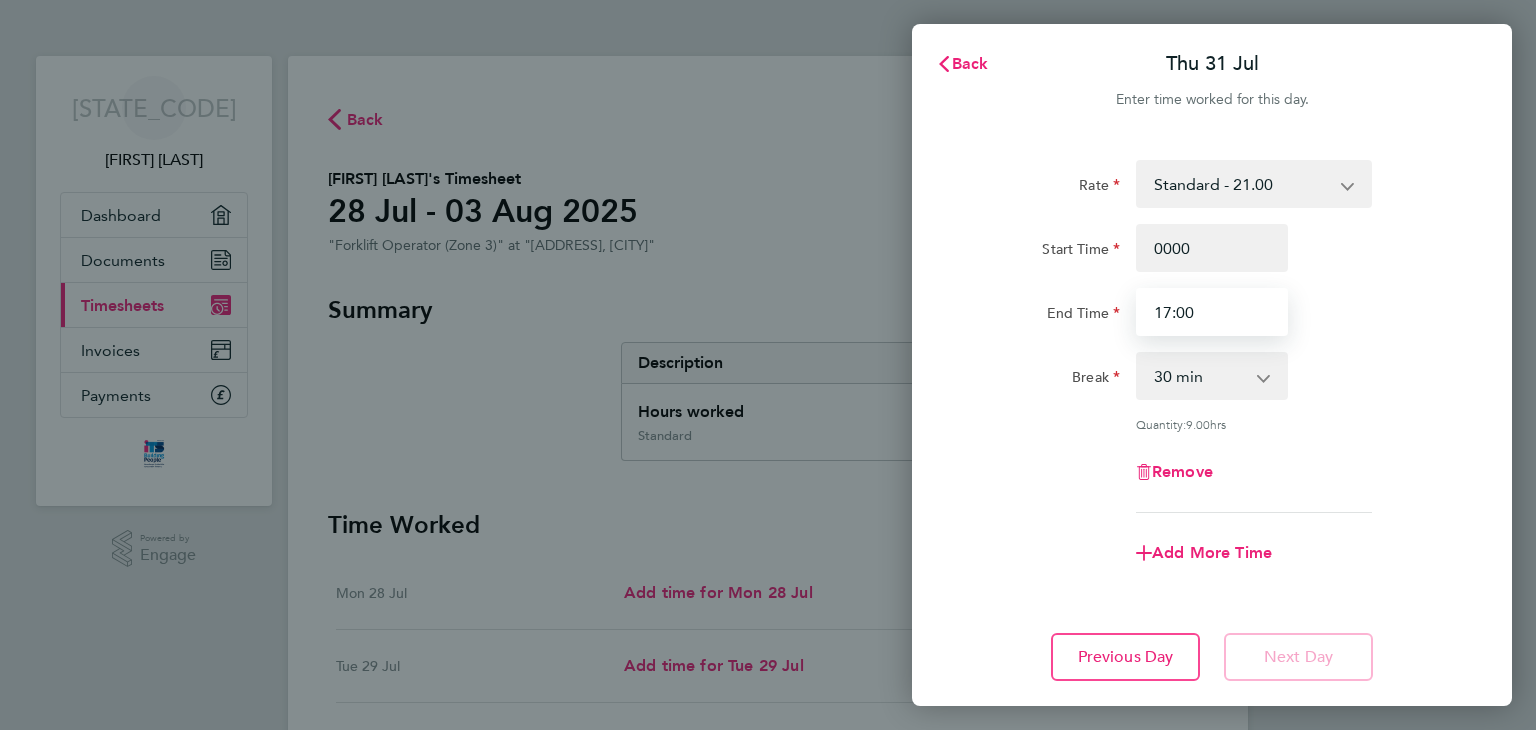 type on "00:00" 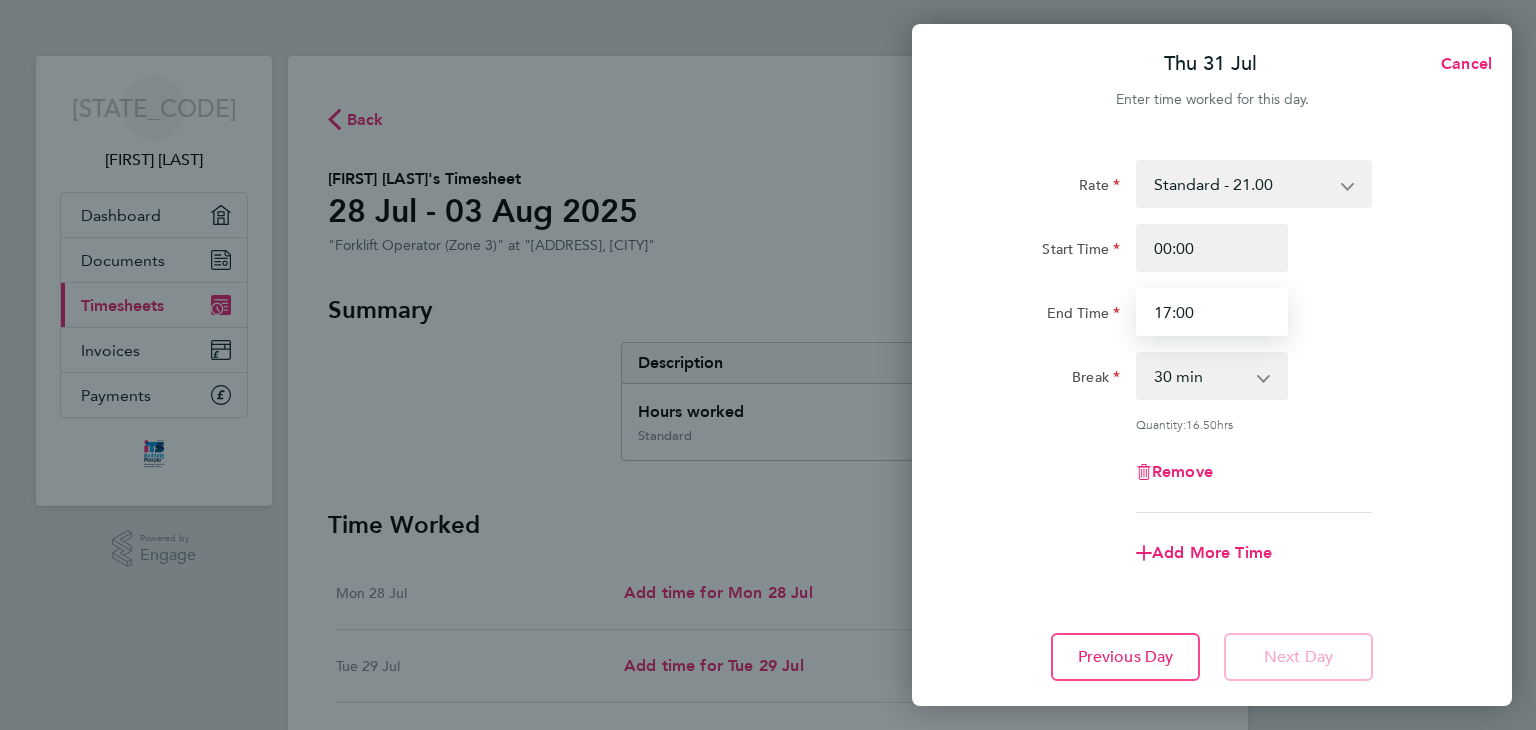 click on "17:00" at bounding box center (1212, 312) 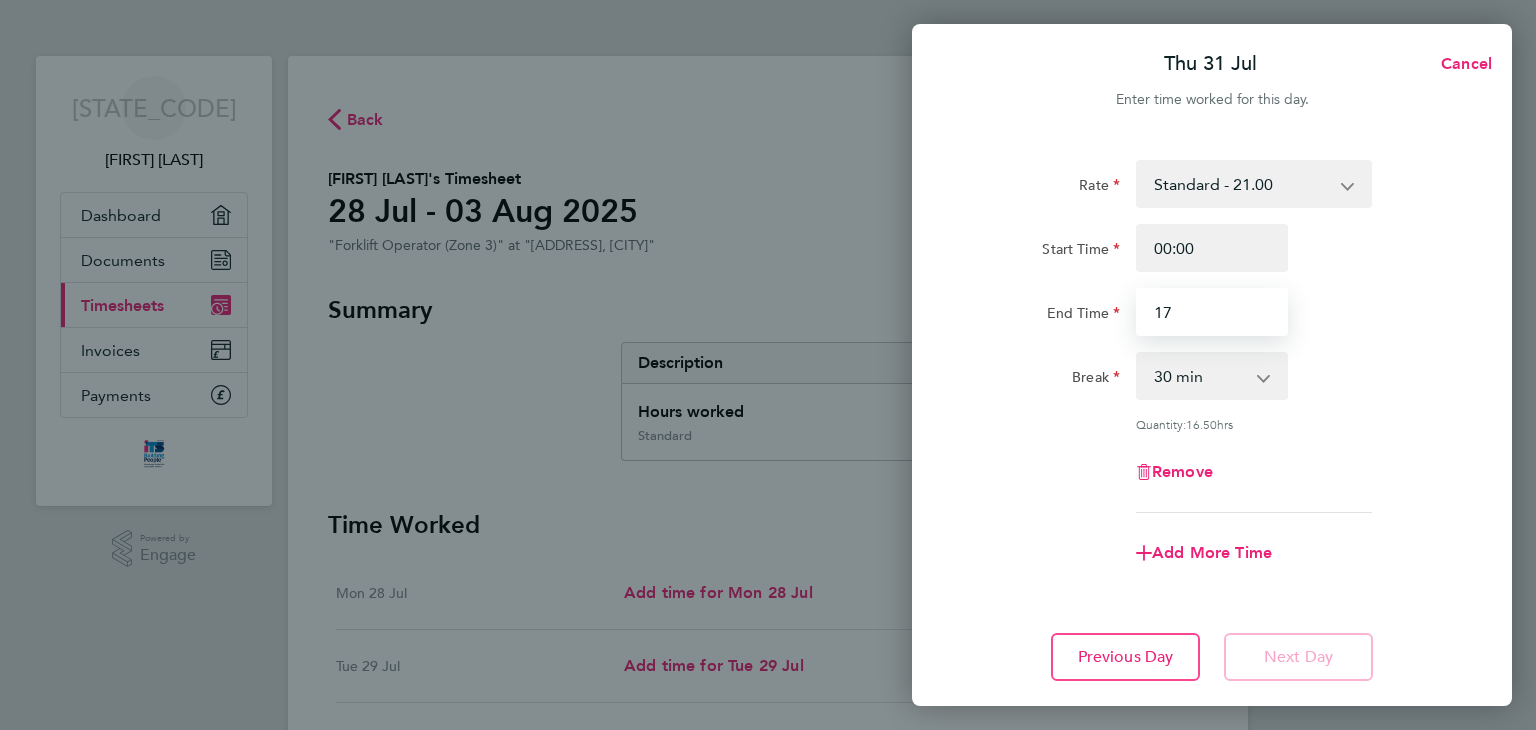 type on "1" 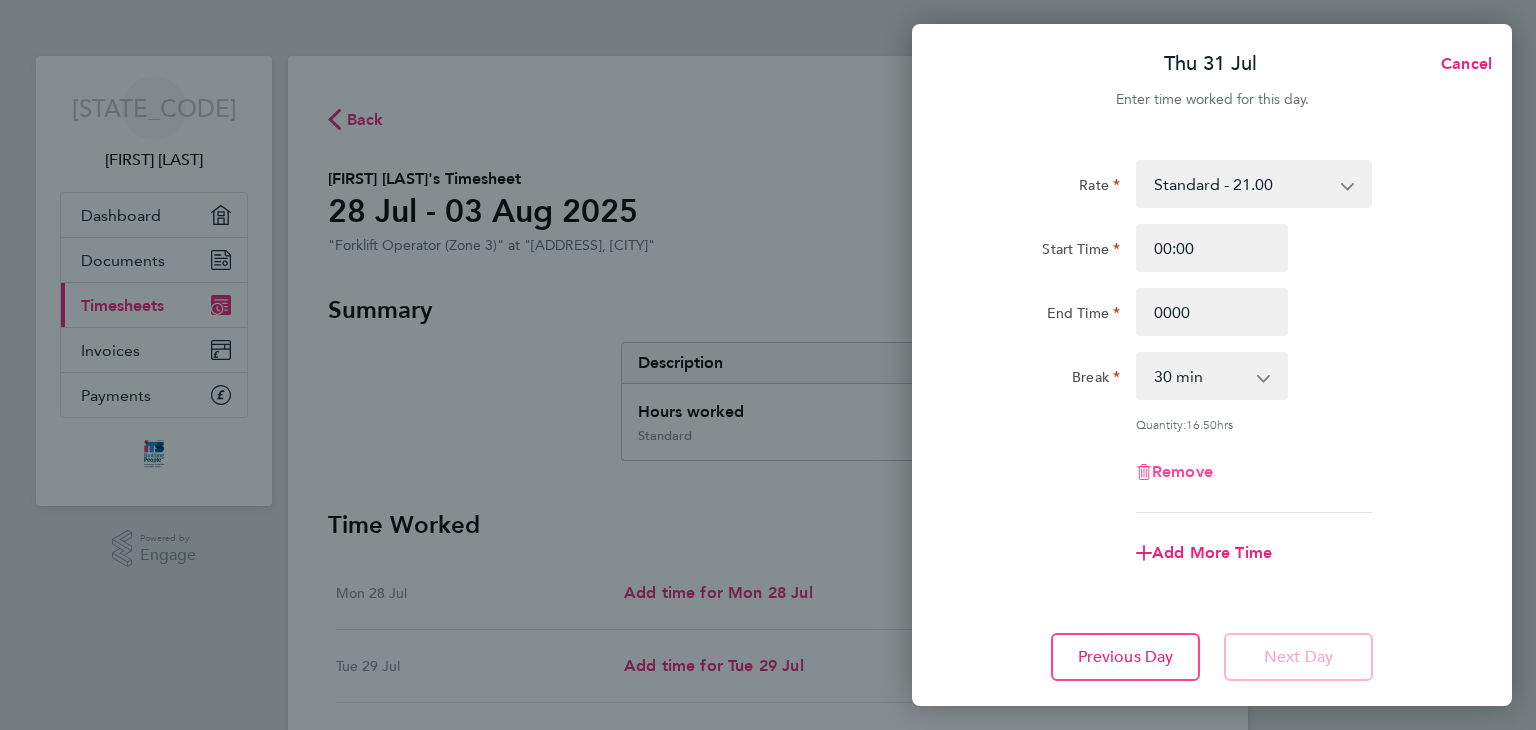 type on "00:00" 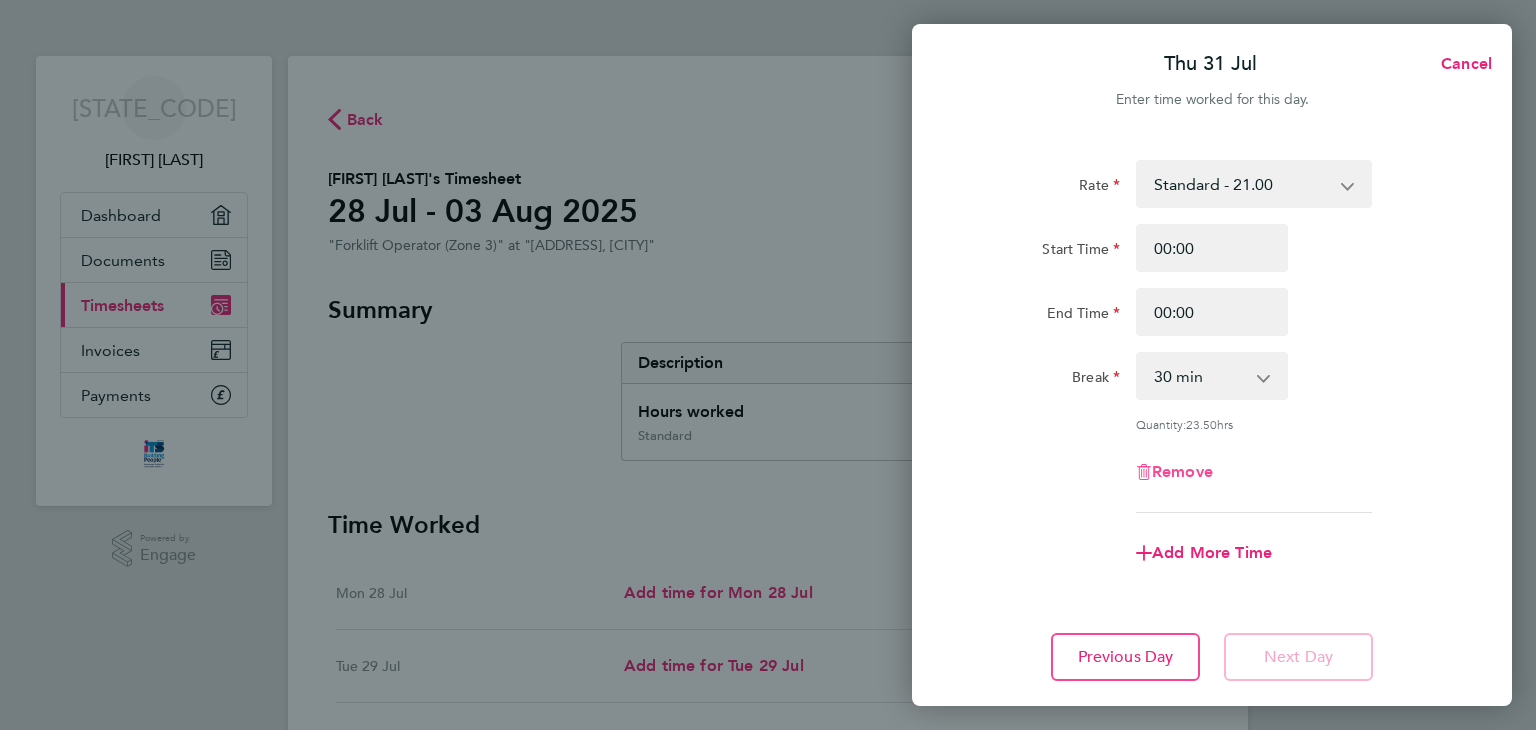 click 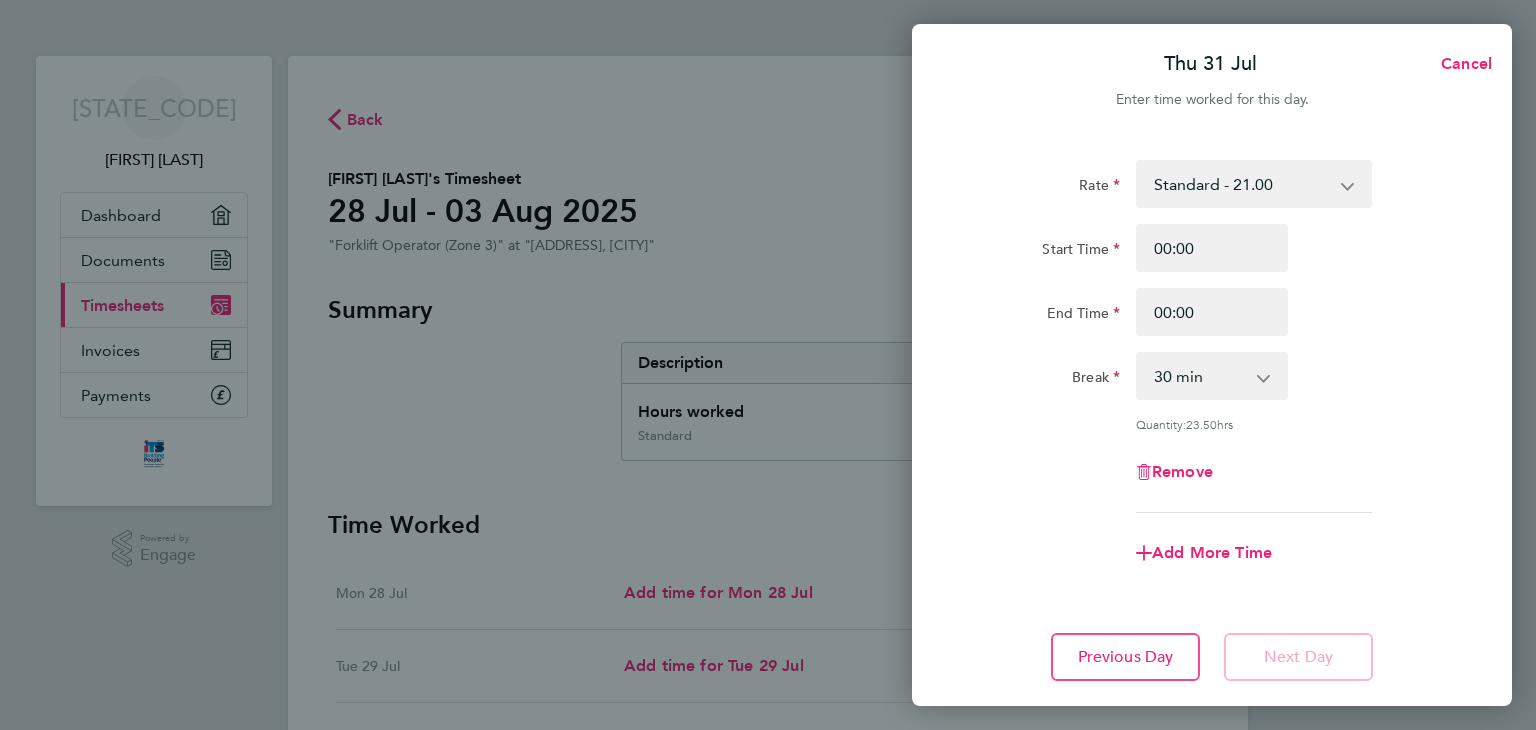 select on "null" 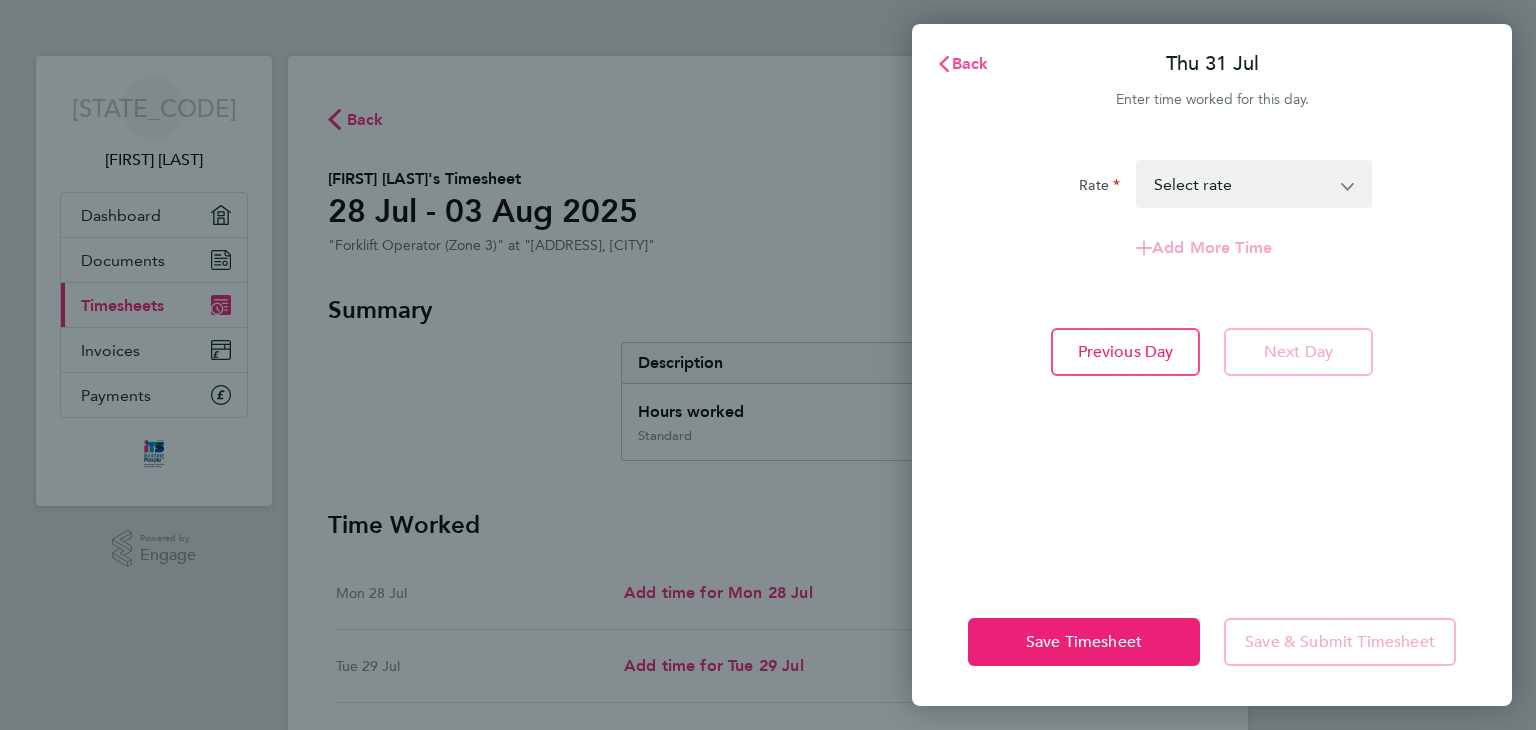 click on "Back" 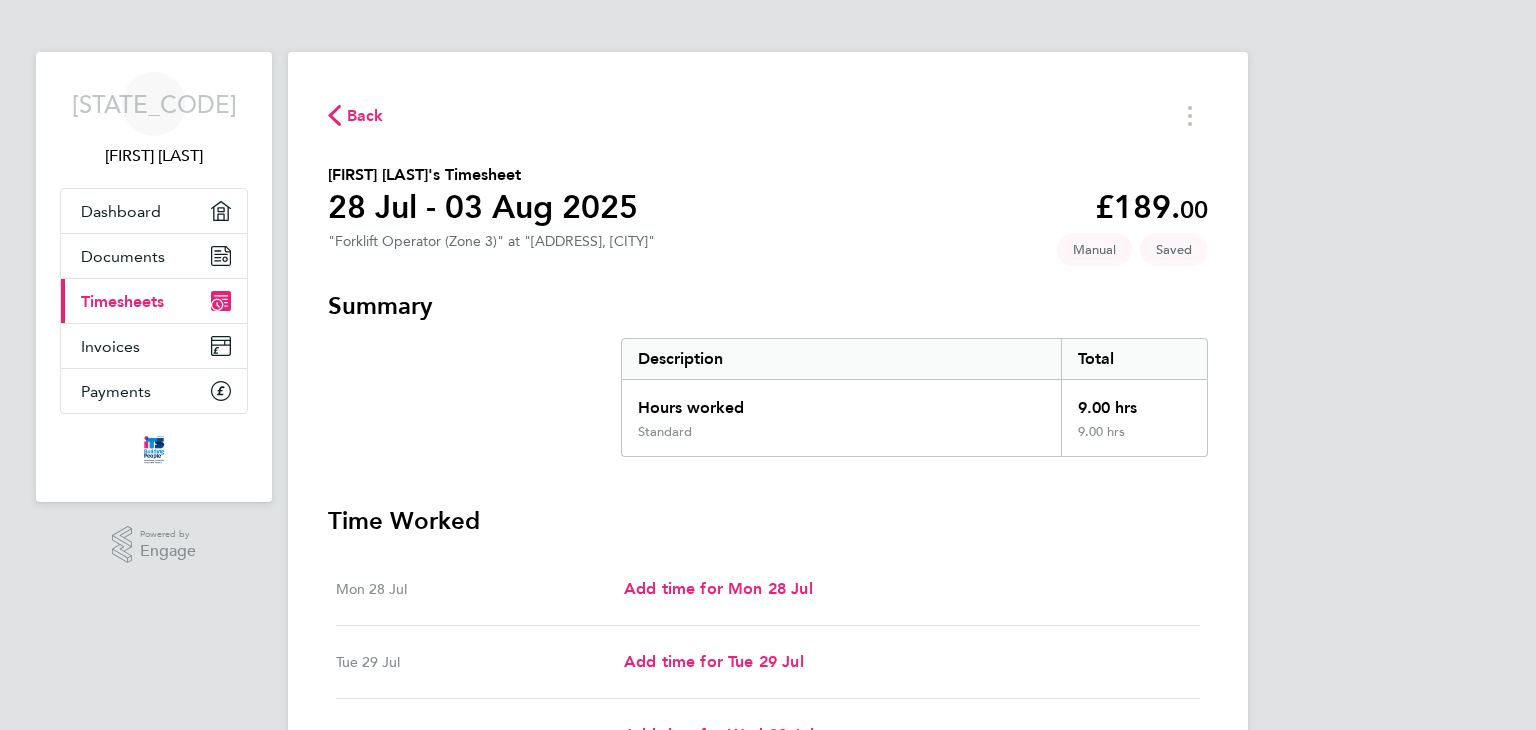 scroll, scrollTop: 0, scrollLeft: 0, axis: both 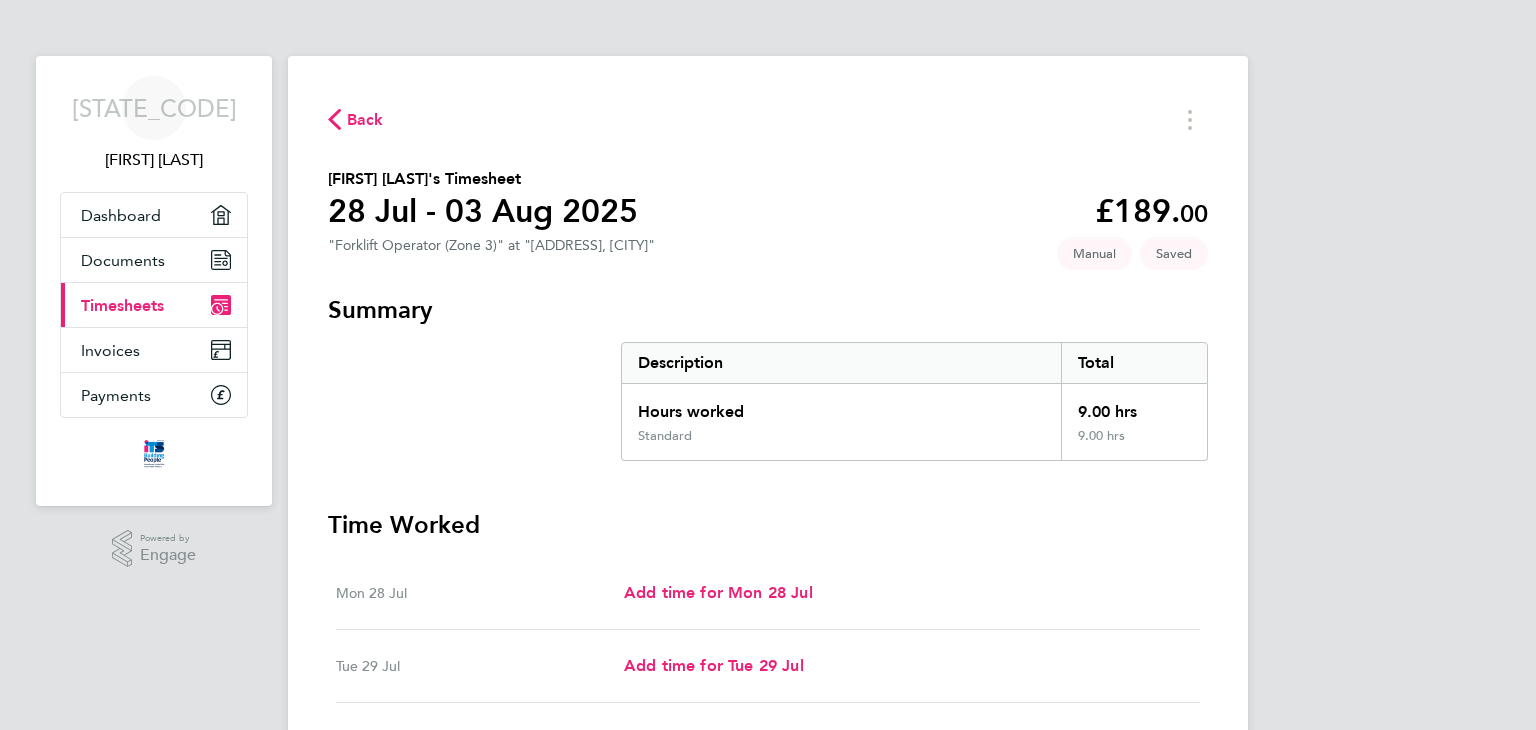 click 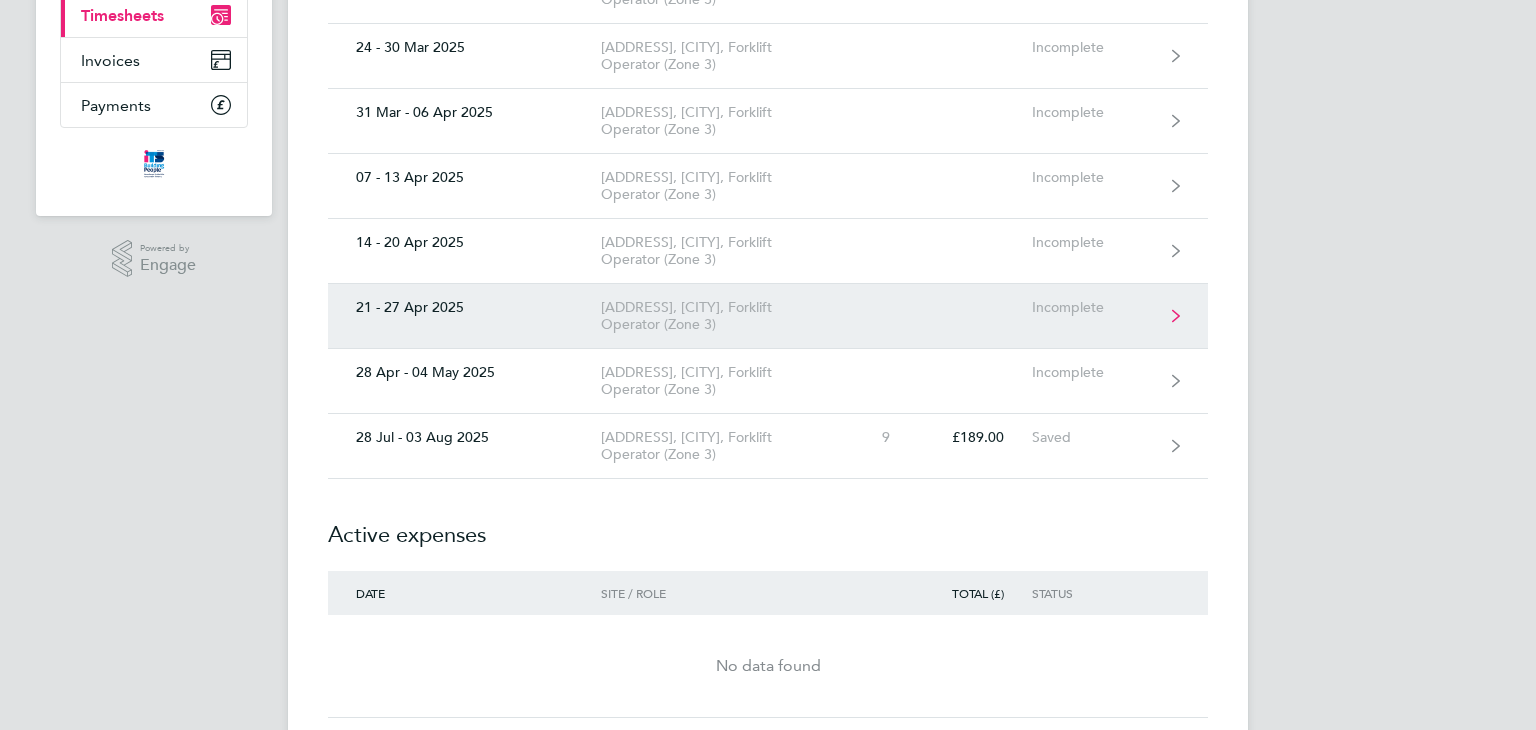 scroll, scrollTop: 318, scrollLeft: 0, axis: vertical 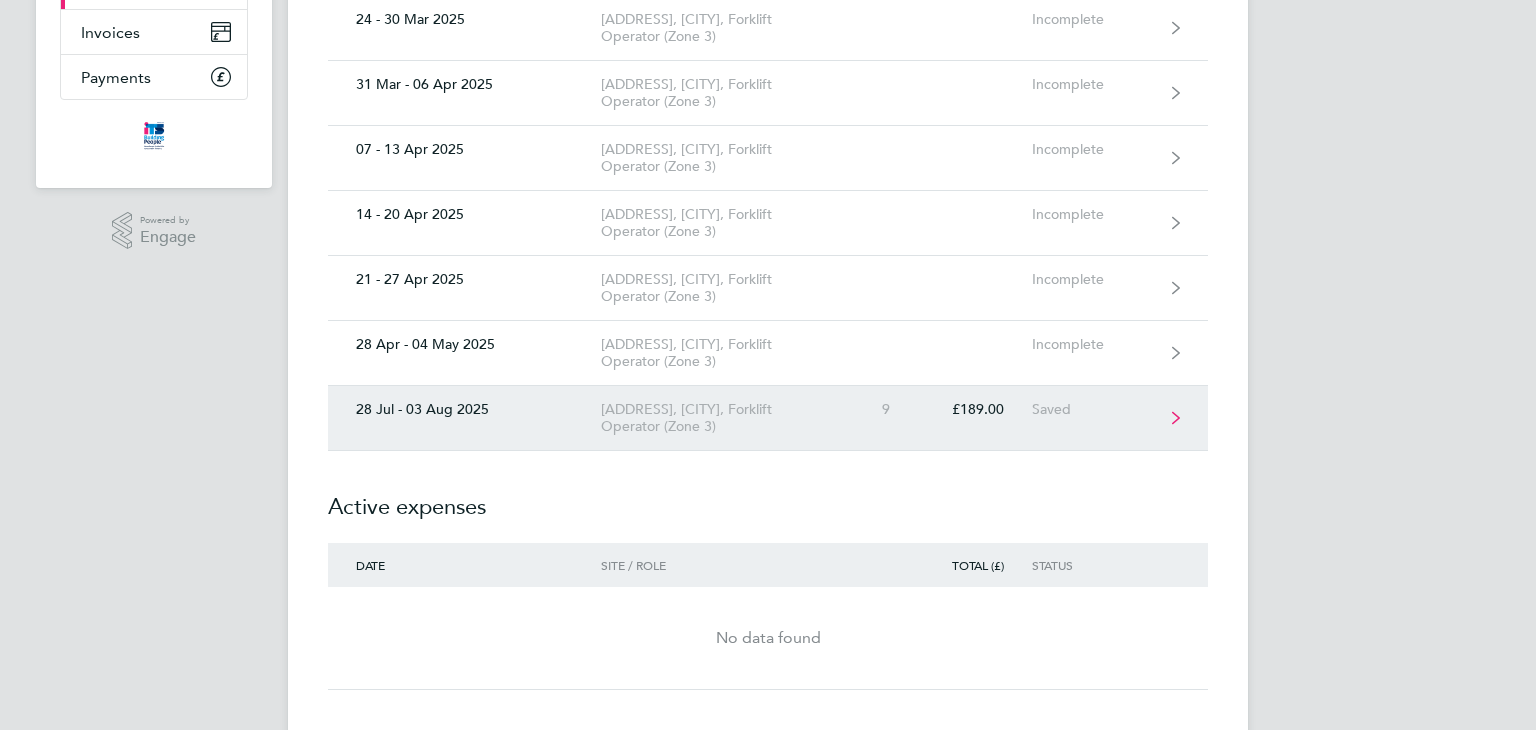click on "[DATE] - [DATE]  [ADDRESS], [CITY], Forklift Operator (Zone 3)  9   [PRICE]   Saved" 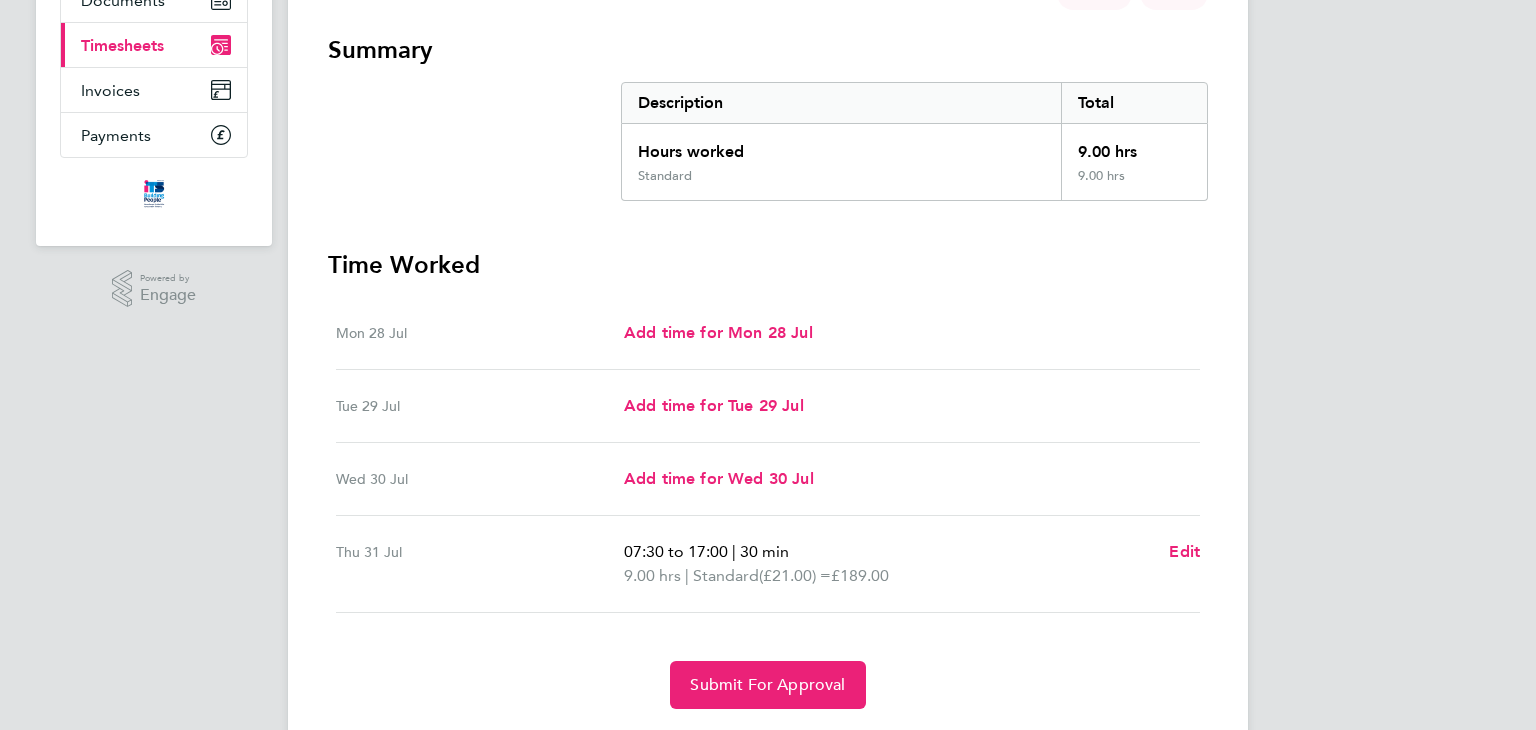 scroll, scrollTop: 276, scrollLeft: 0, axis: vertical 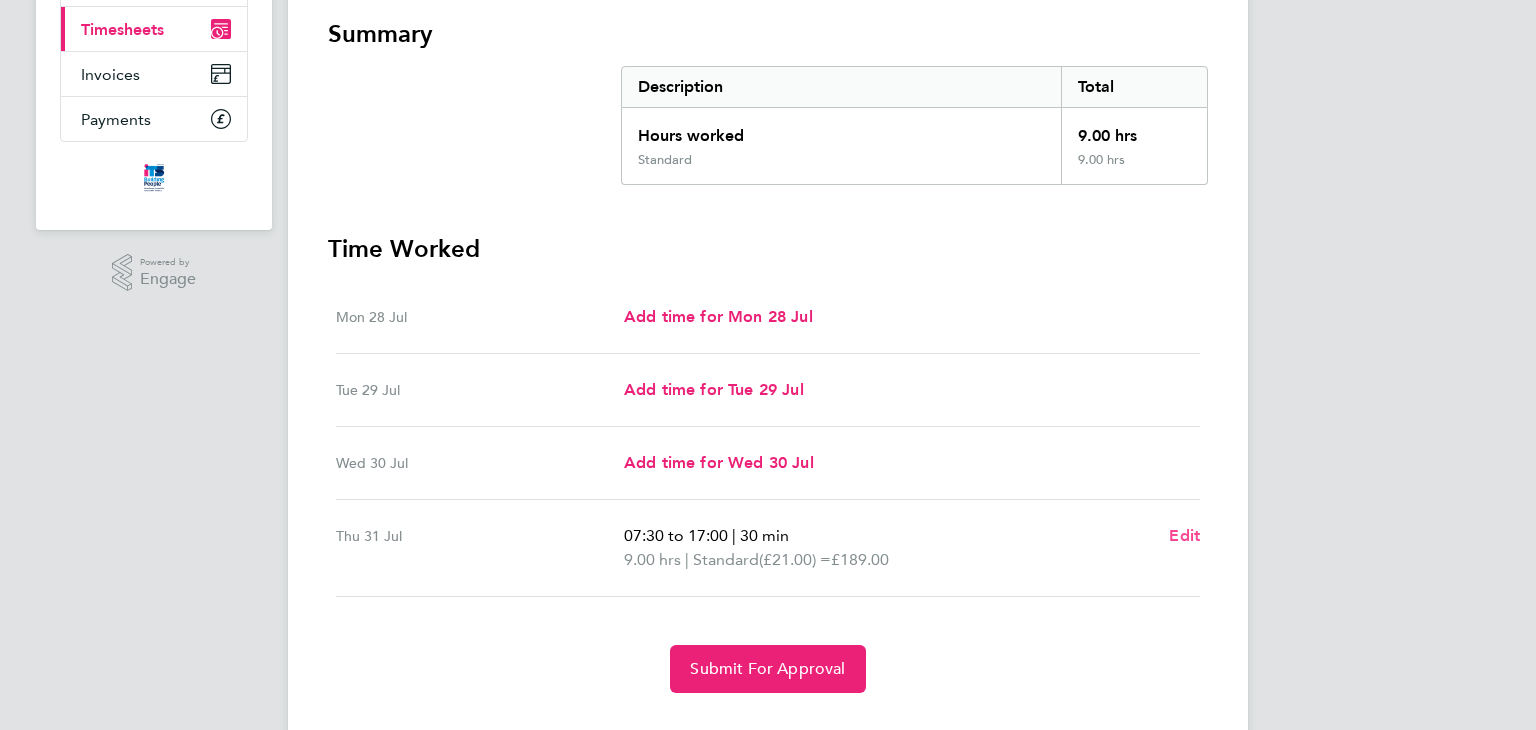 click on "Edit" at bounding box center (1184, 535) 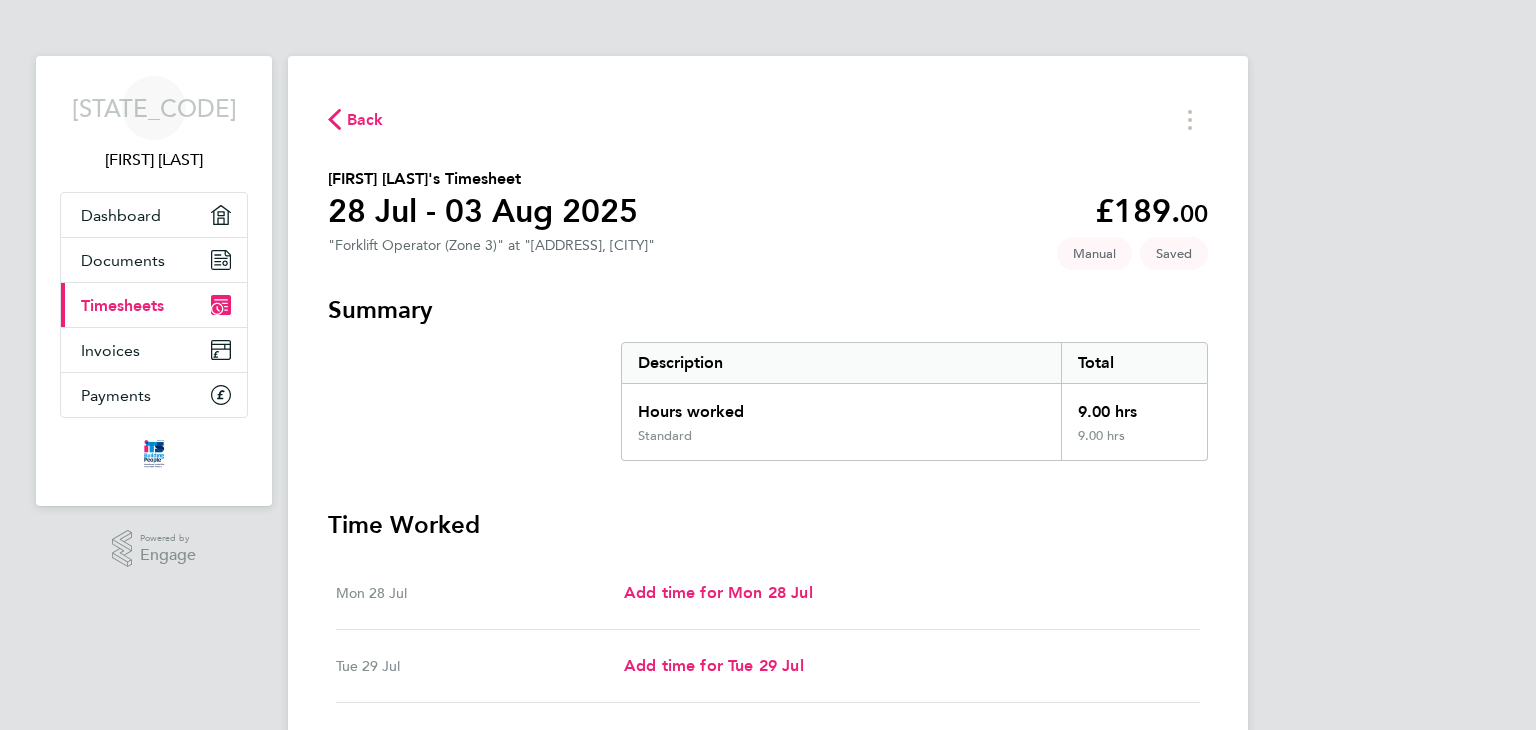 select on "30" 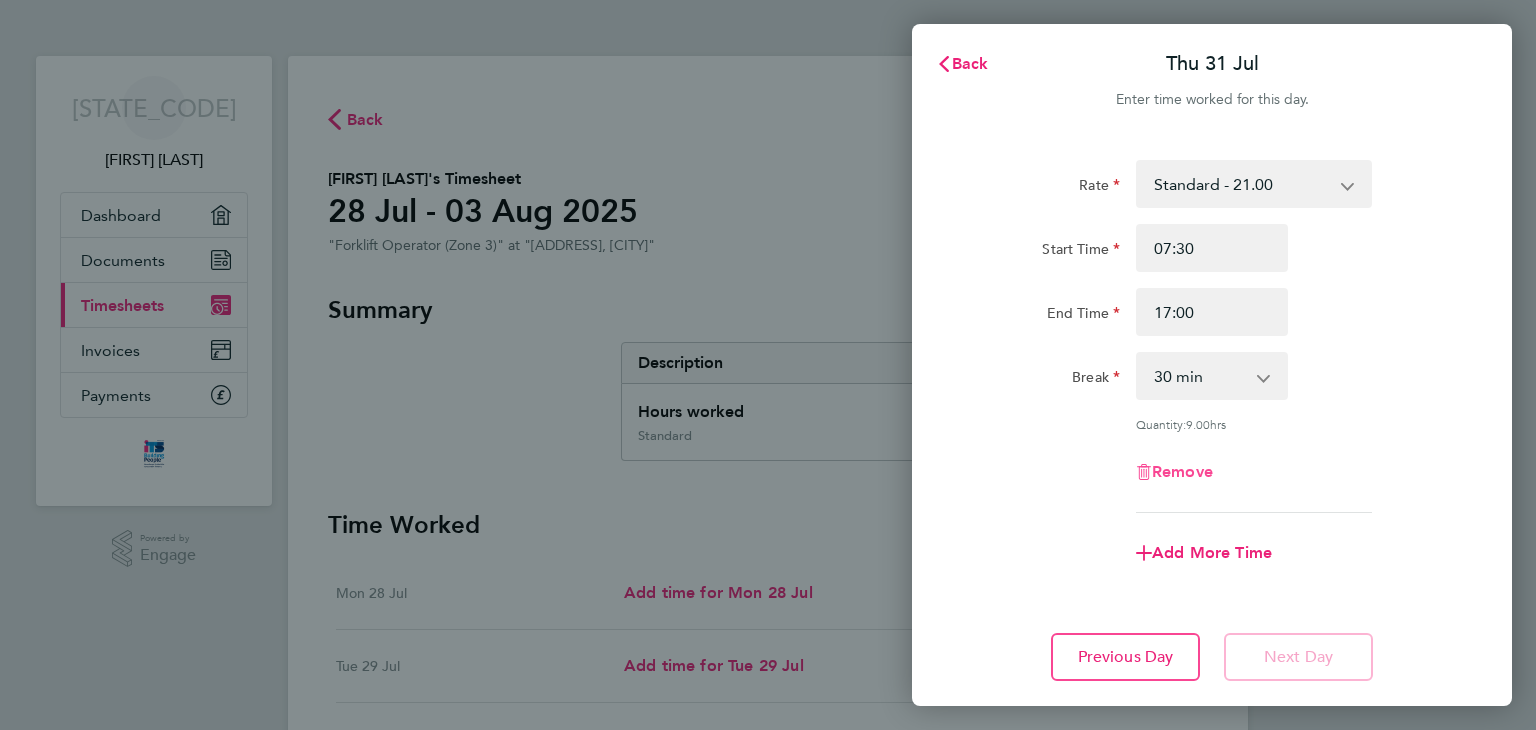 click on "Remove" 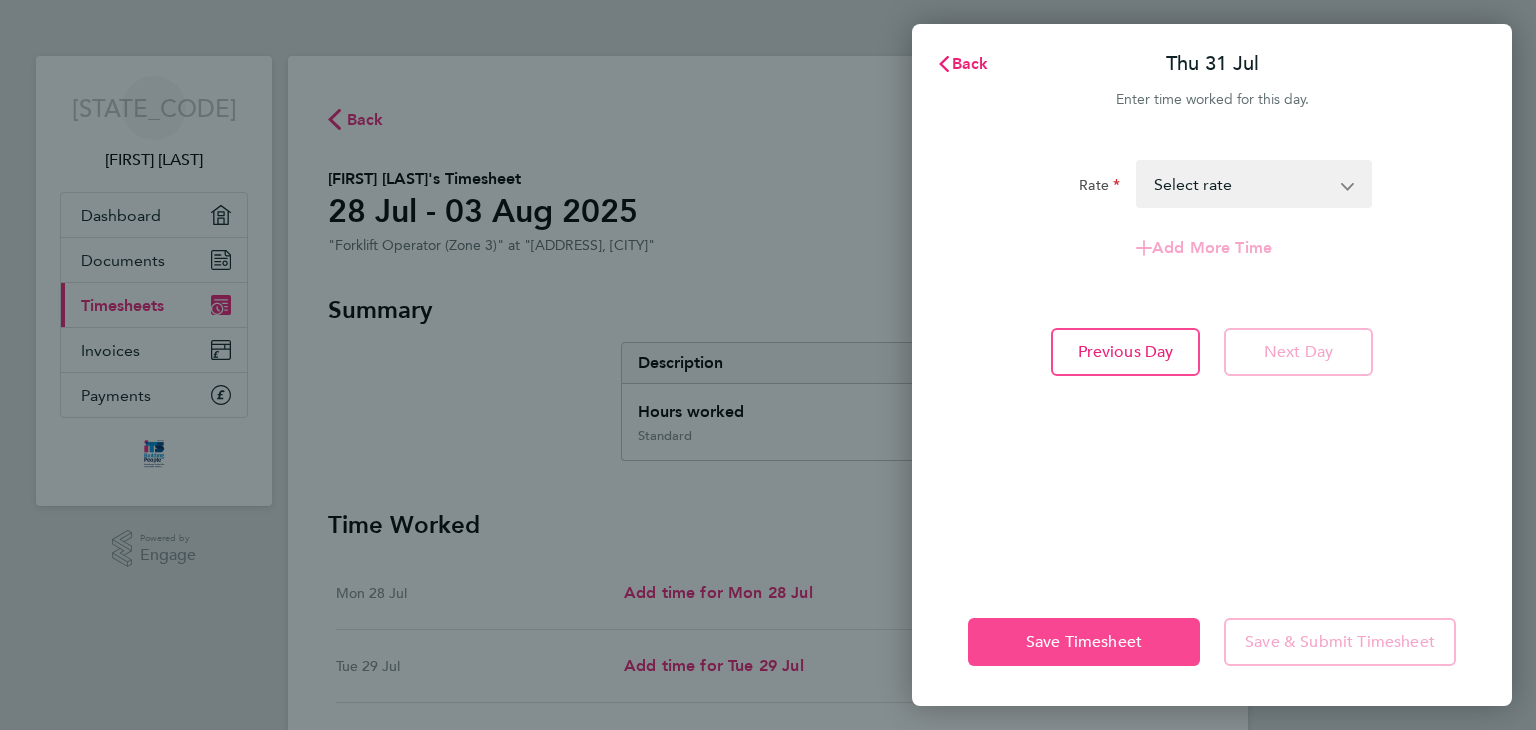 click on "Save Timesheet" 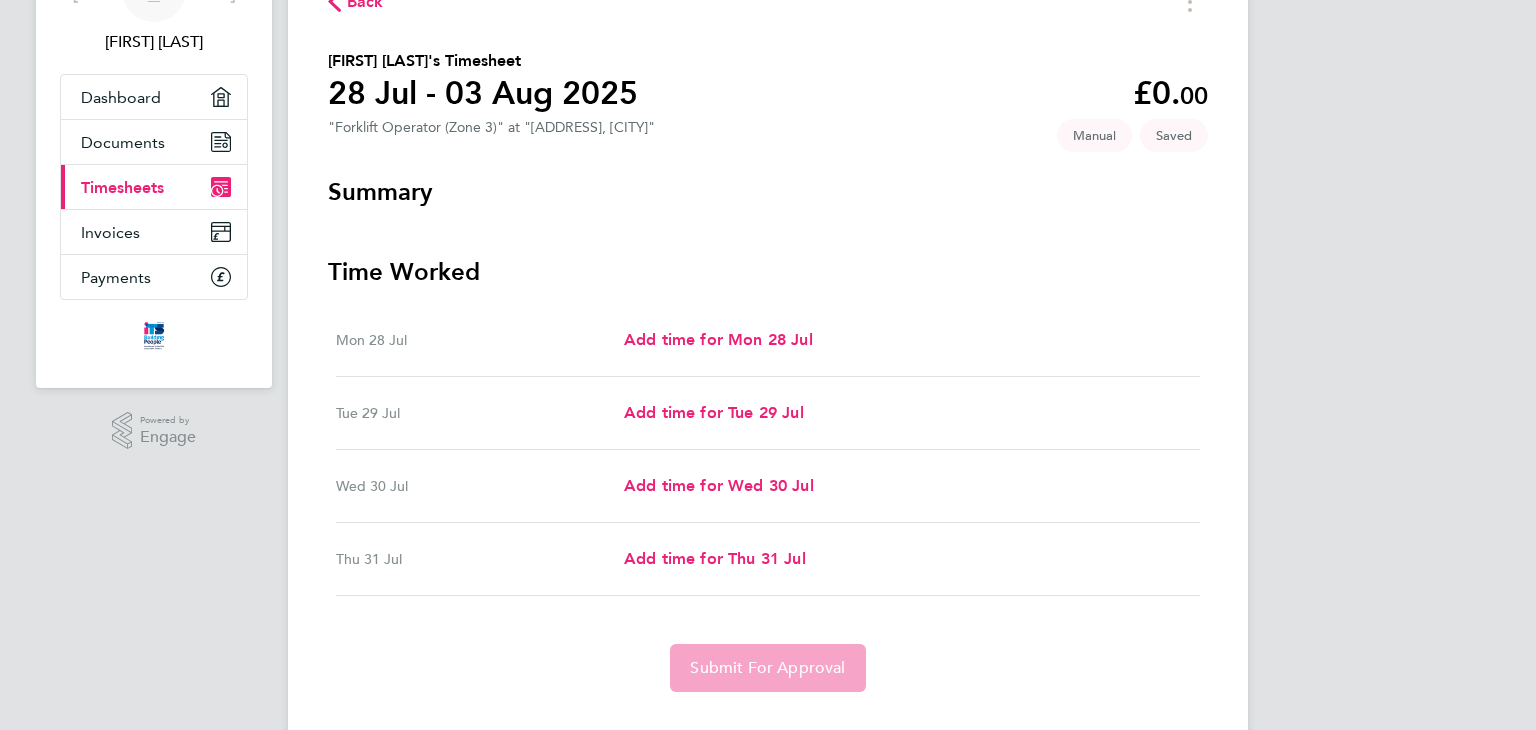 scroll, scrollTop: 91, scrollLeft: 0, axis: vertical 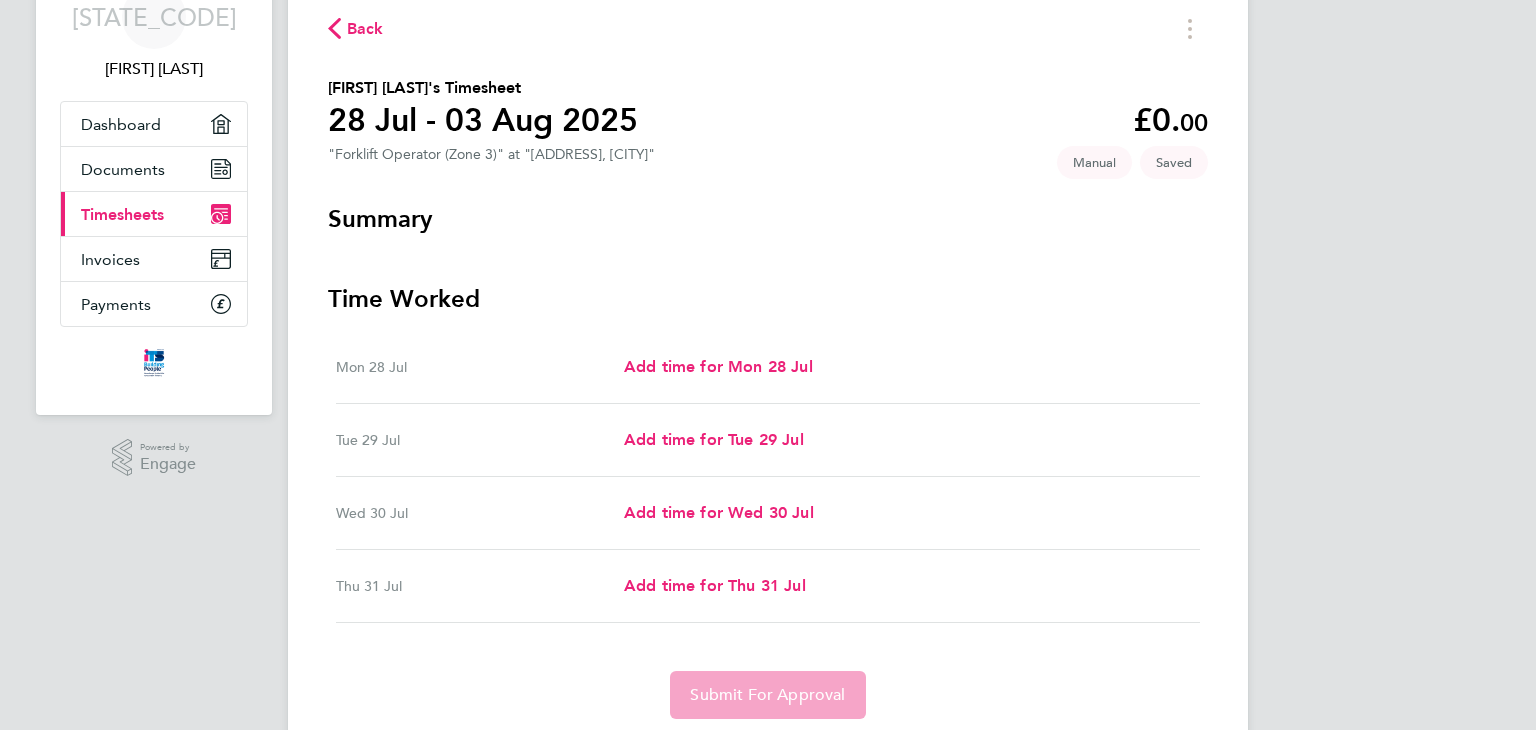 click on "Manual" 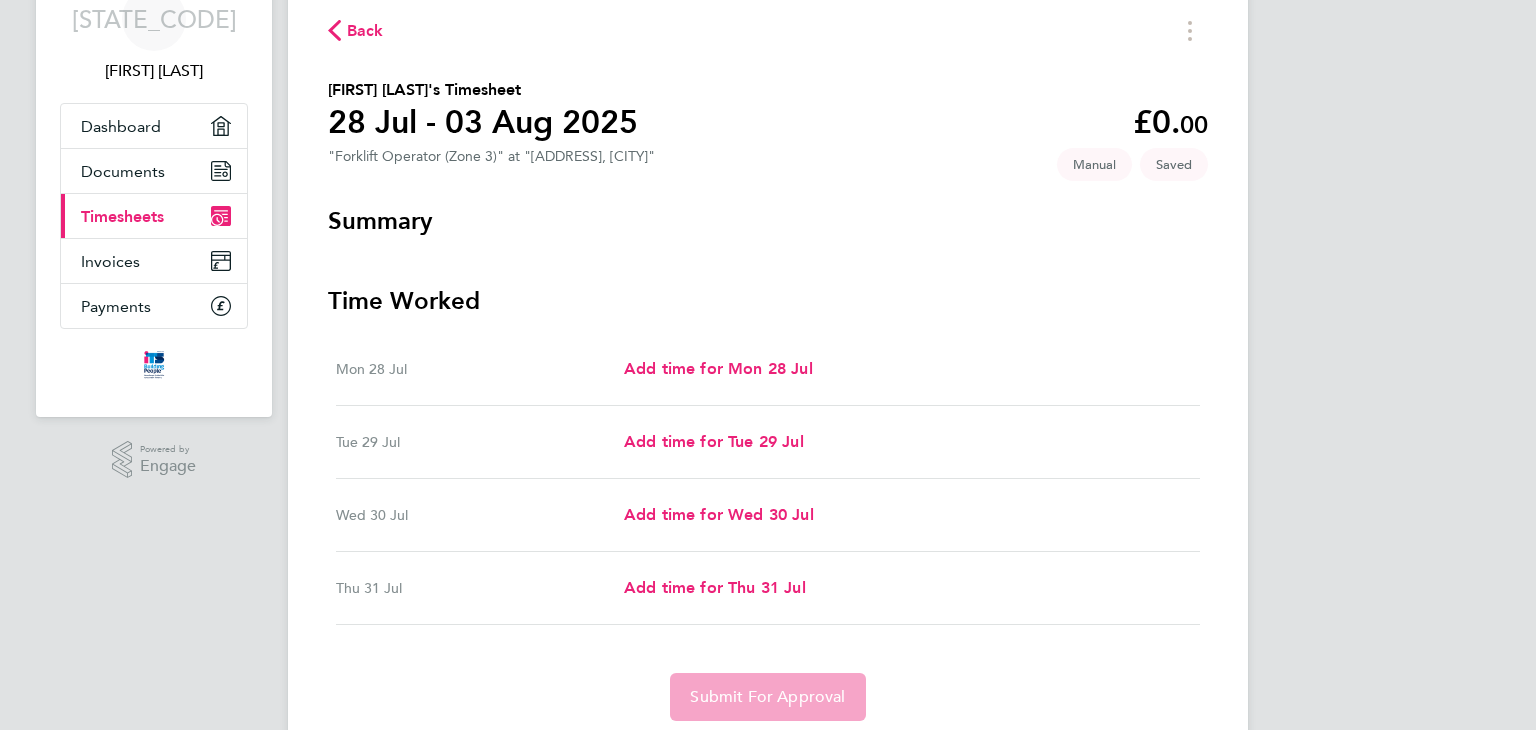 scroll, scrollTop: 0, scrollLeft: 0, axis: both 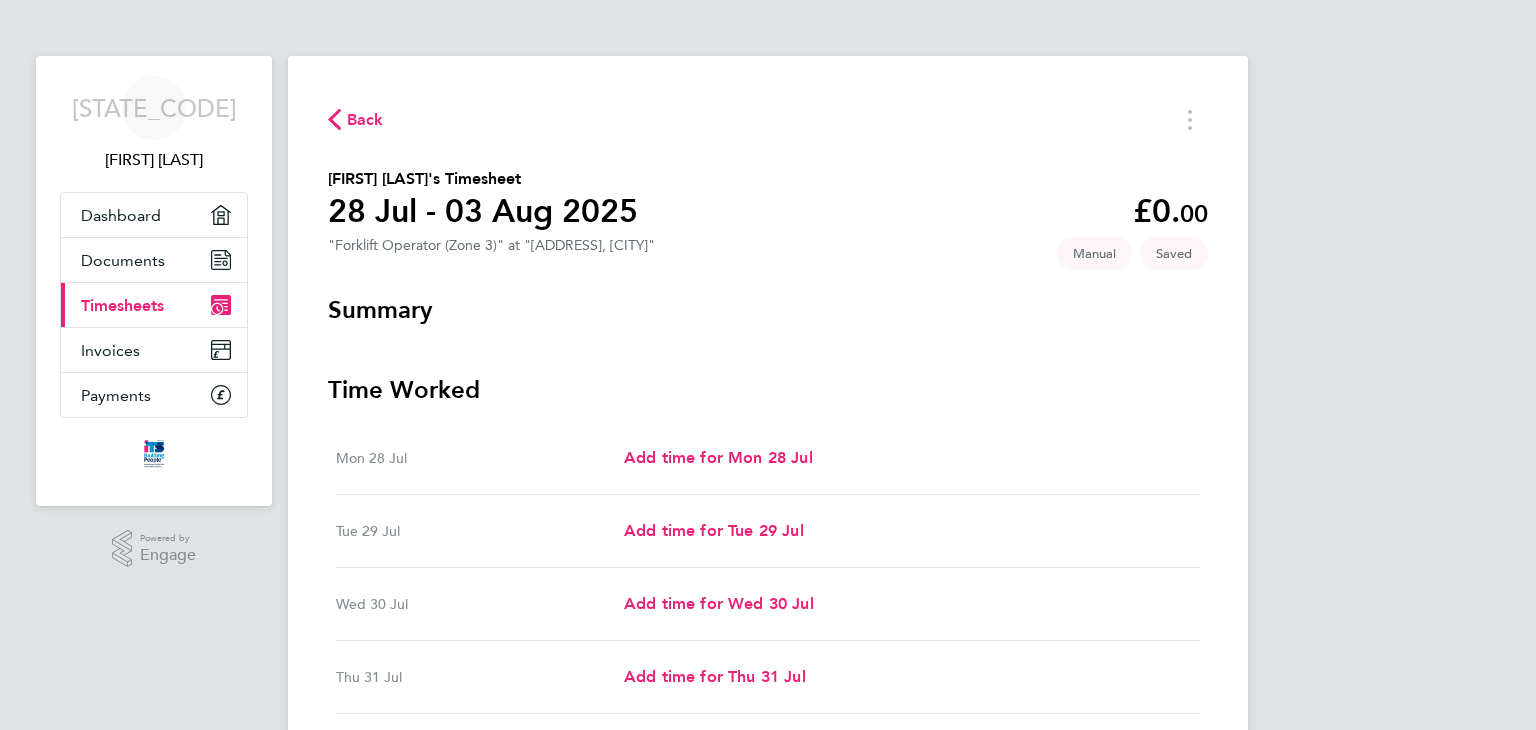 click 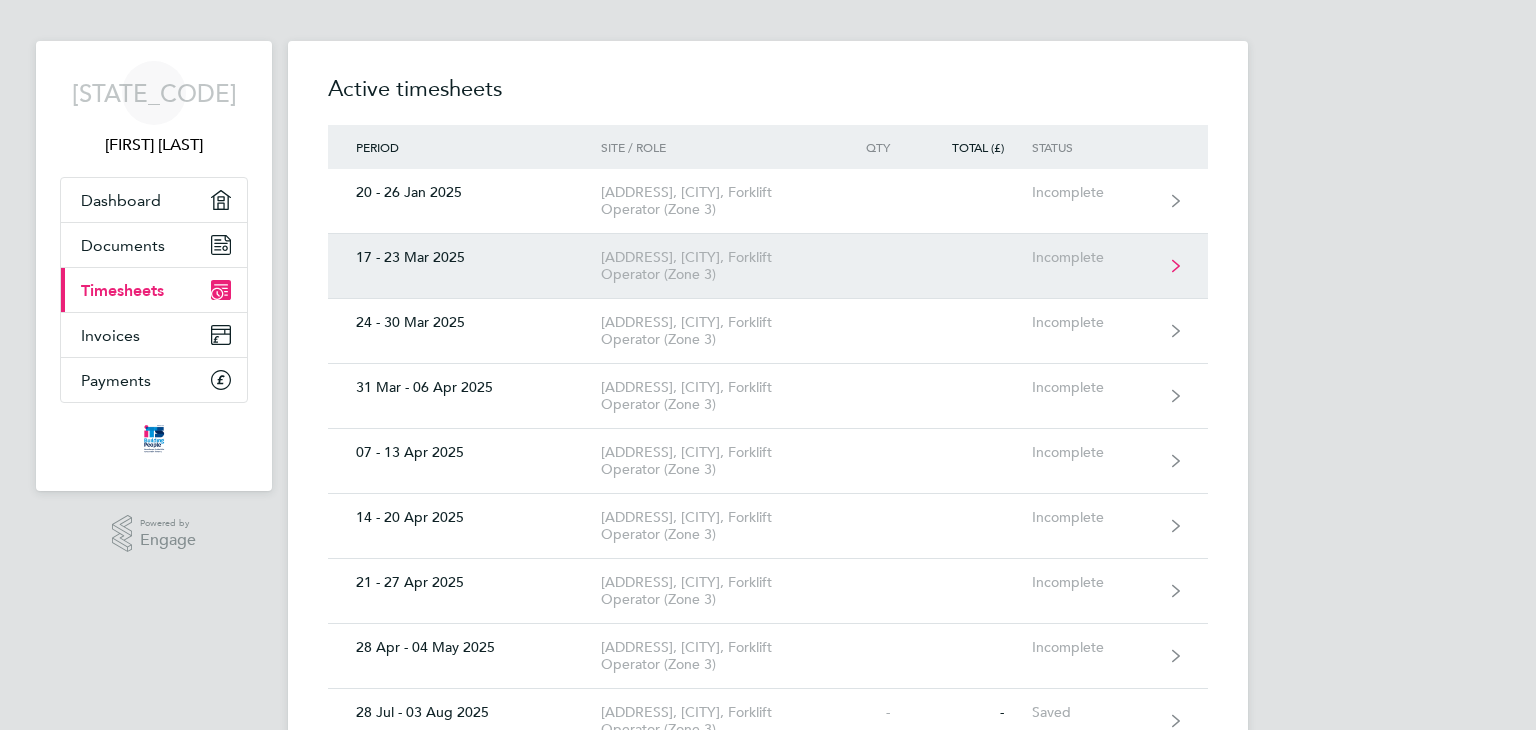 scroll, scrollTop: 0, scrollLeft: 0, axis: both 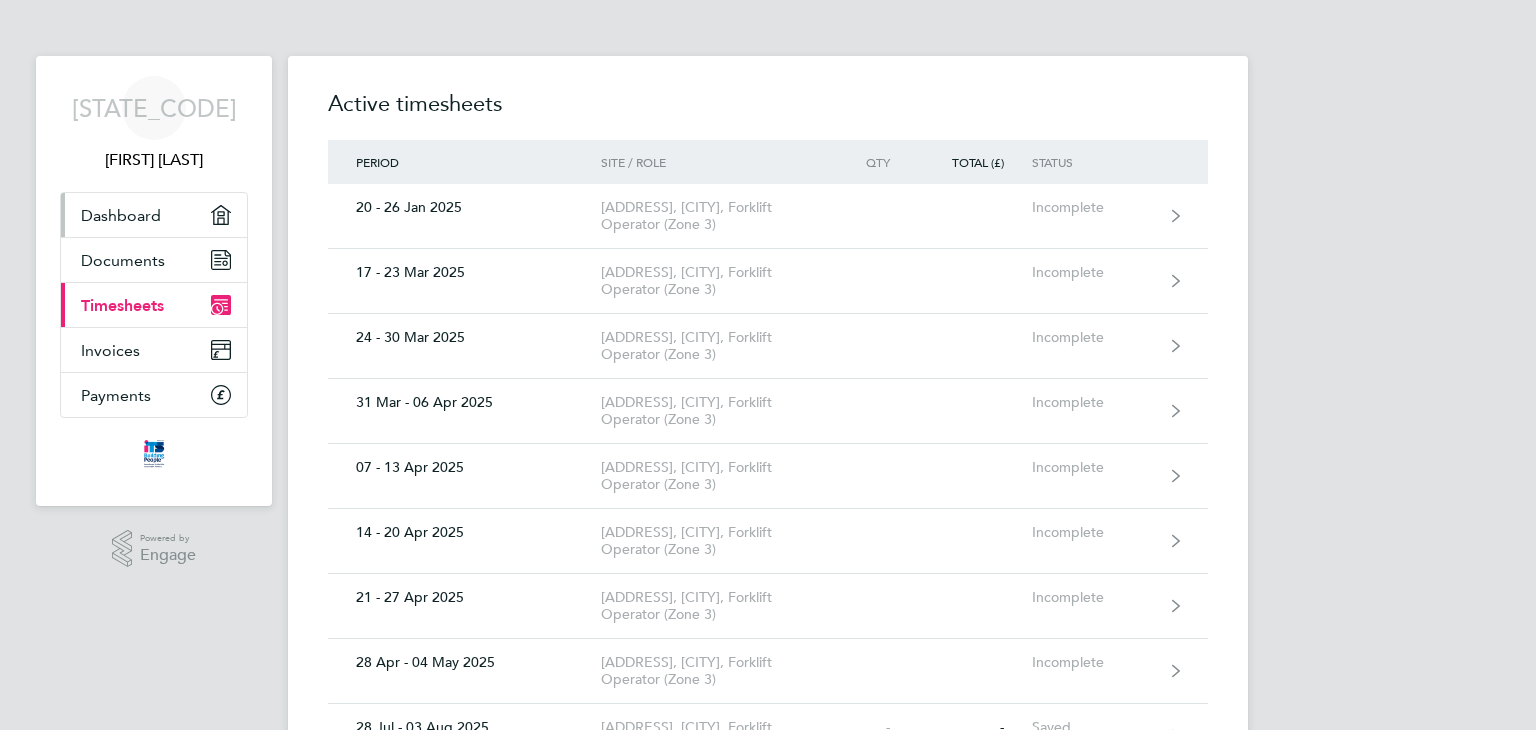 click on "Dashboard" at bounding box center [121, 215] 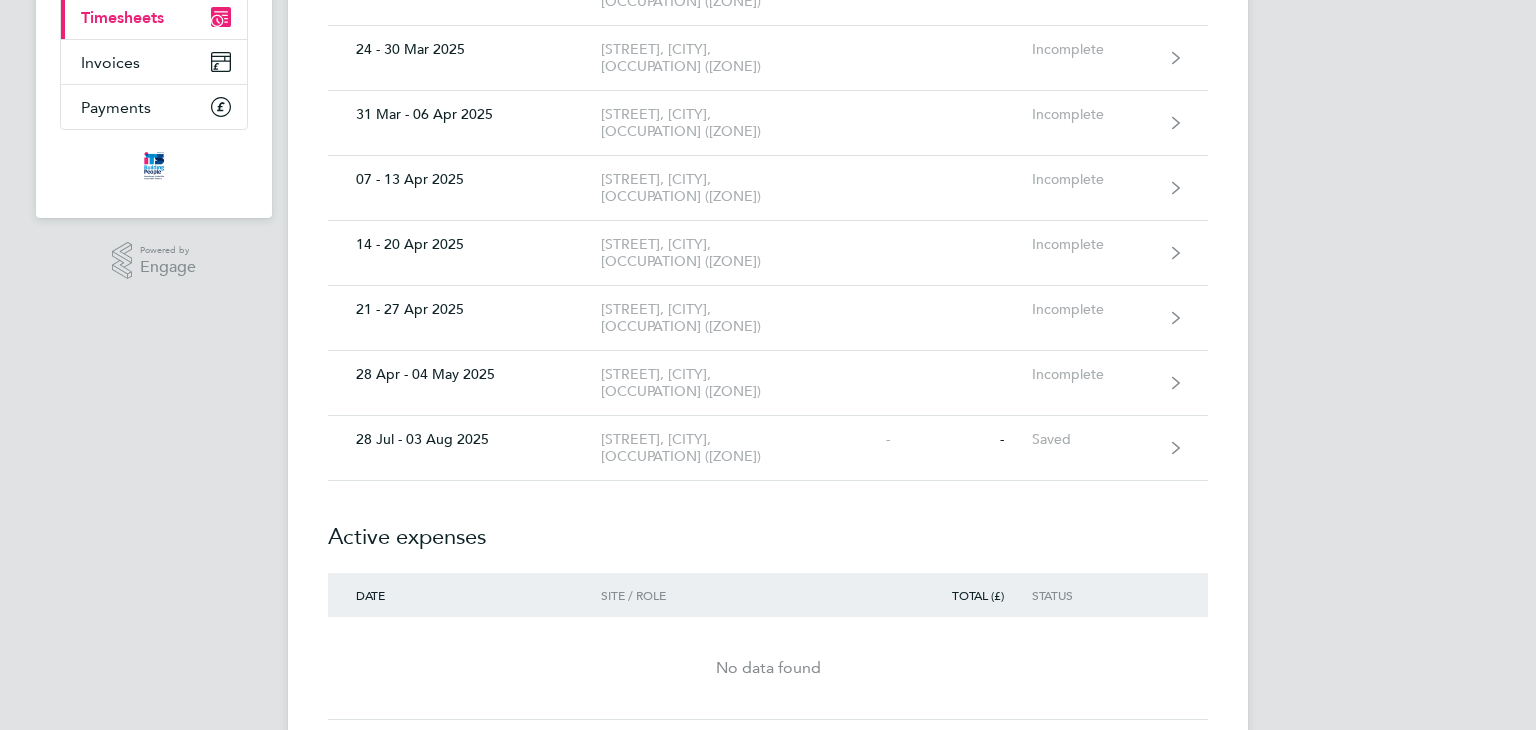 scroll, scrollTop: 296, scrollLeft: 0, axis: vertical 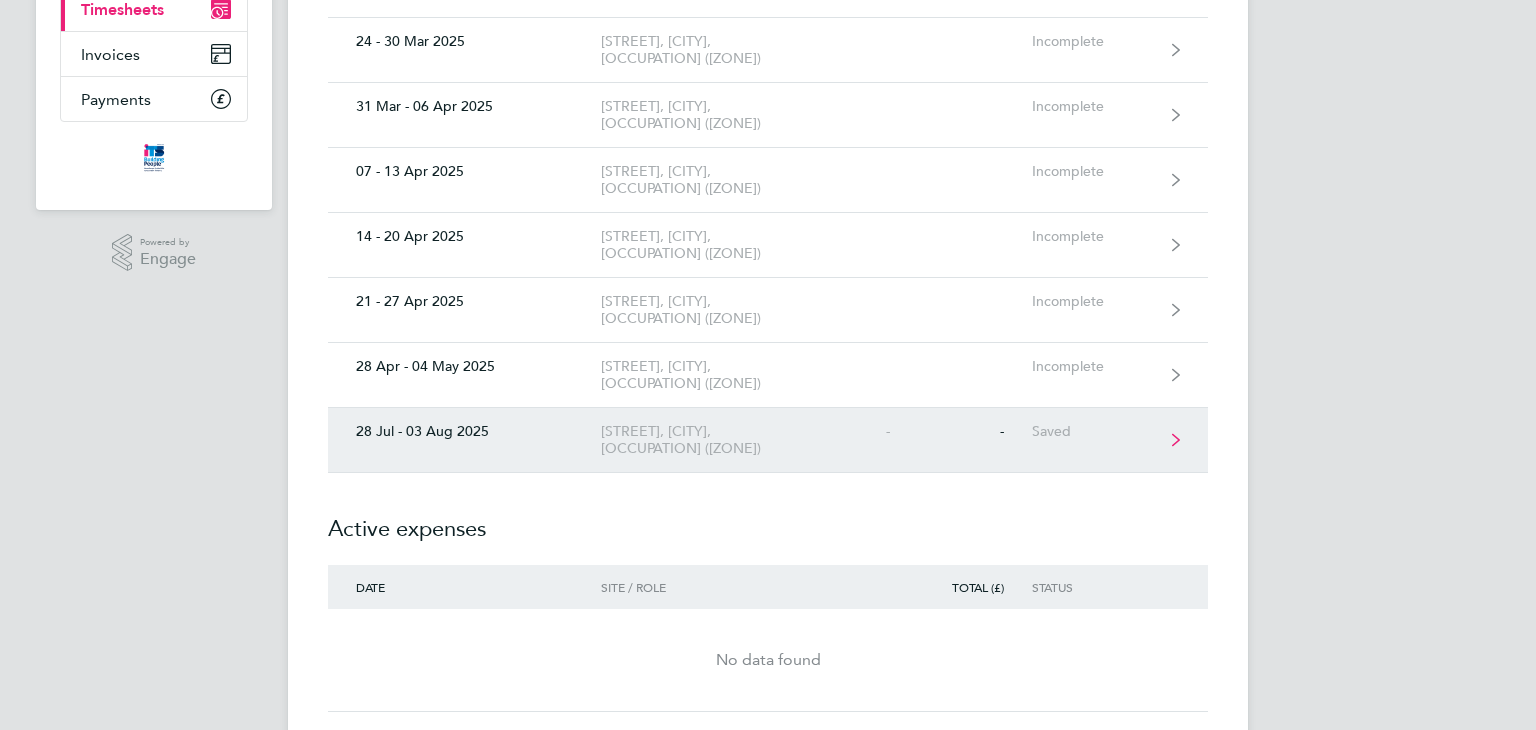 click 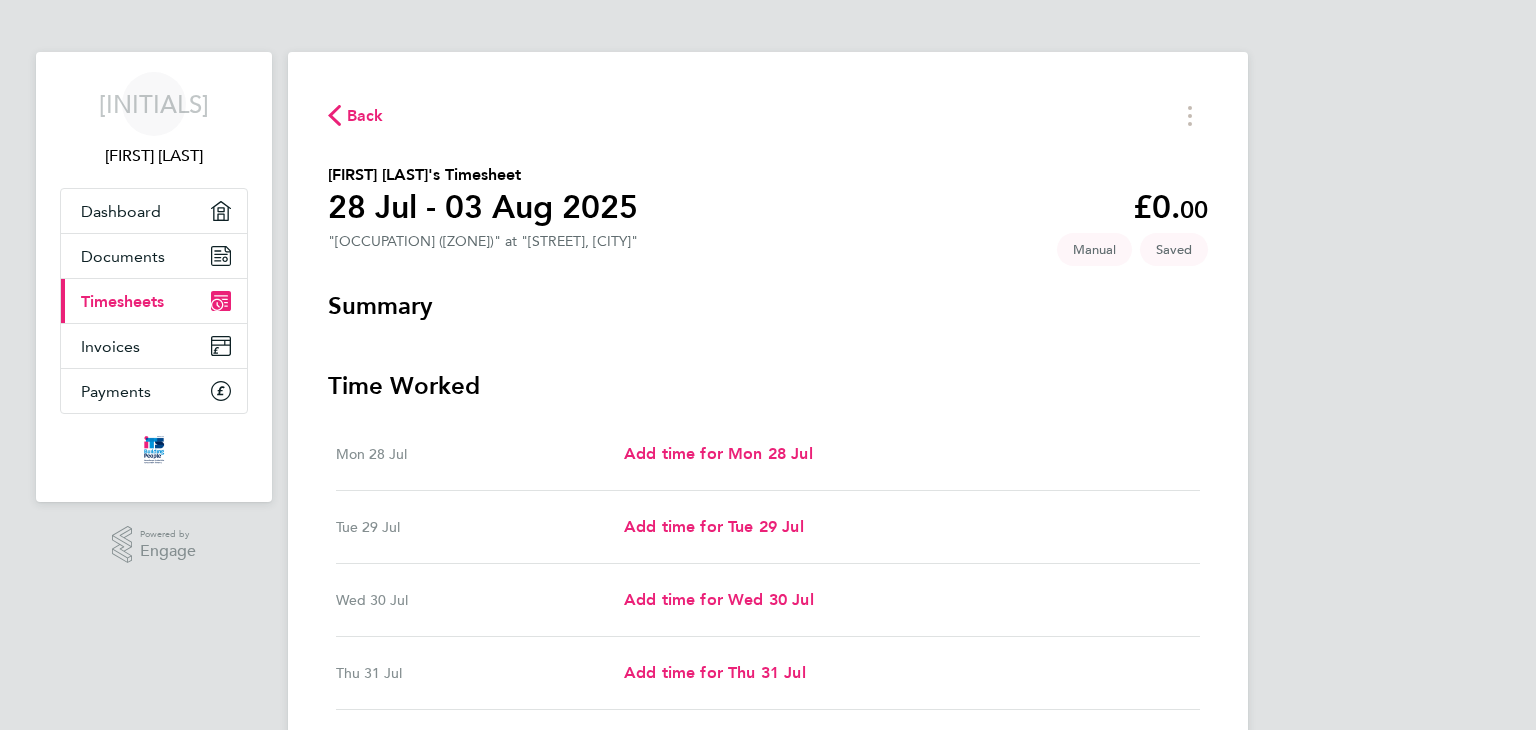 scroll, scrollTop: 0, scrollLeft: 0, axis: both 